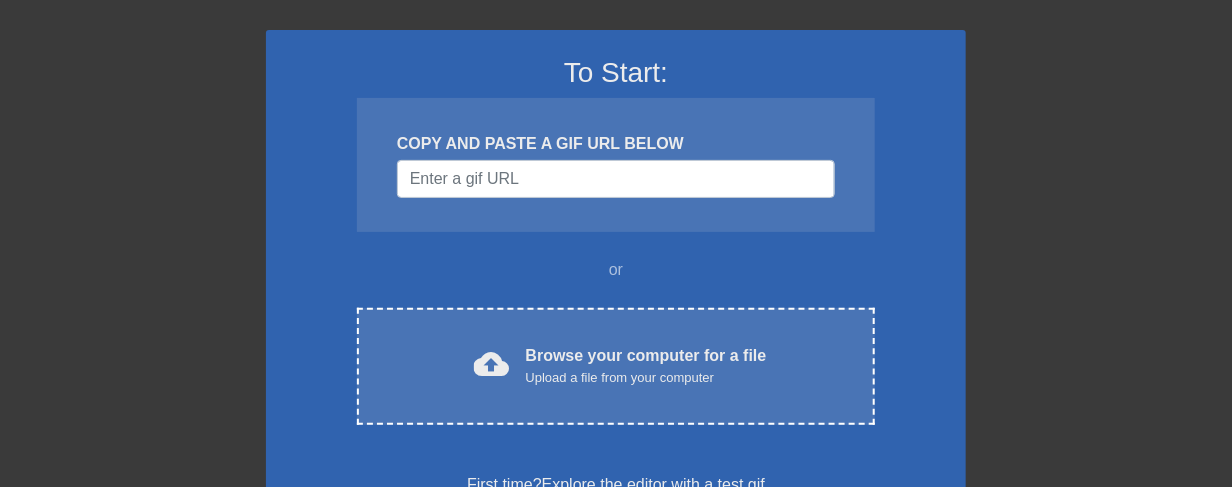 scroll, scrollTop: 250, scrollLeft: 0, axis: vertical 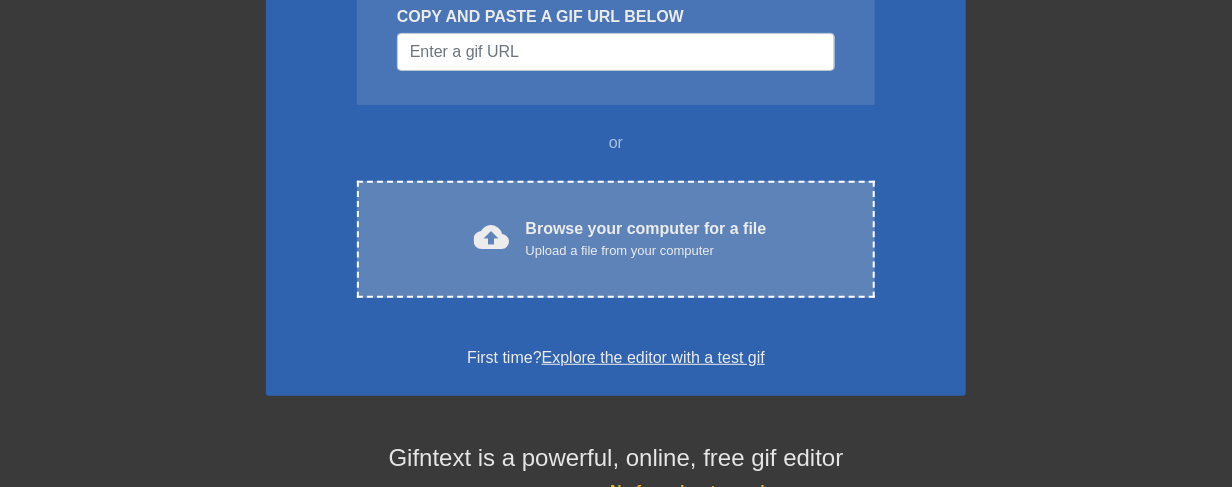 click on "Upload a file from your computer" at bounding box center [646, 251] 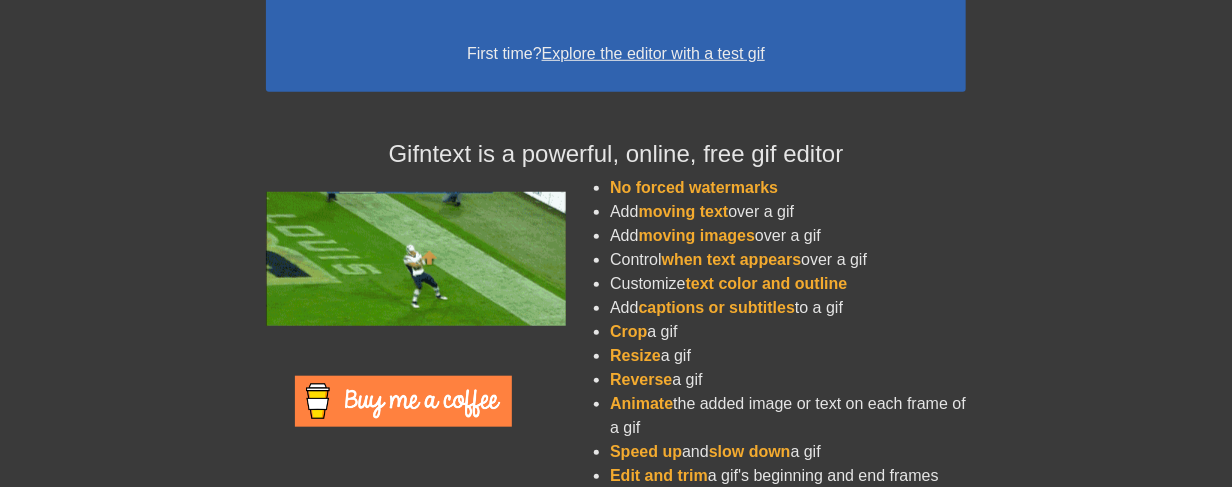 scroll, scrollTop: 579, scrollLeft: 0, axis: vertical 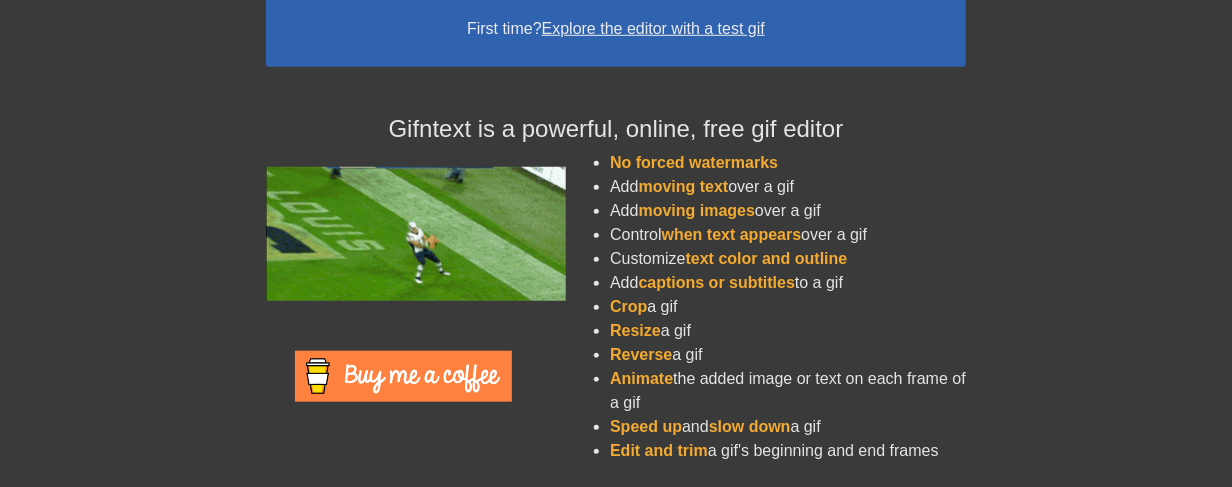 click on "Explore the editor with a test gif" at bounding box center [653, 28] 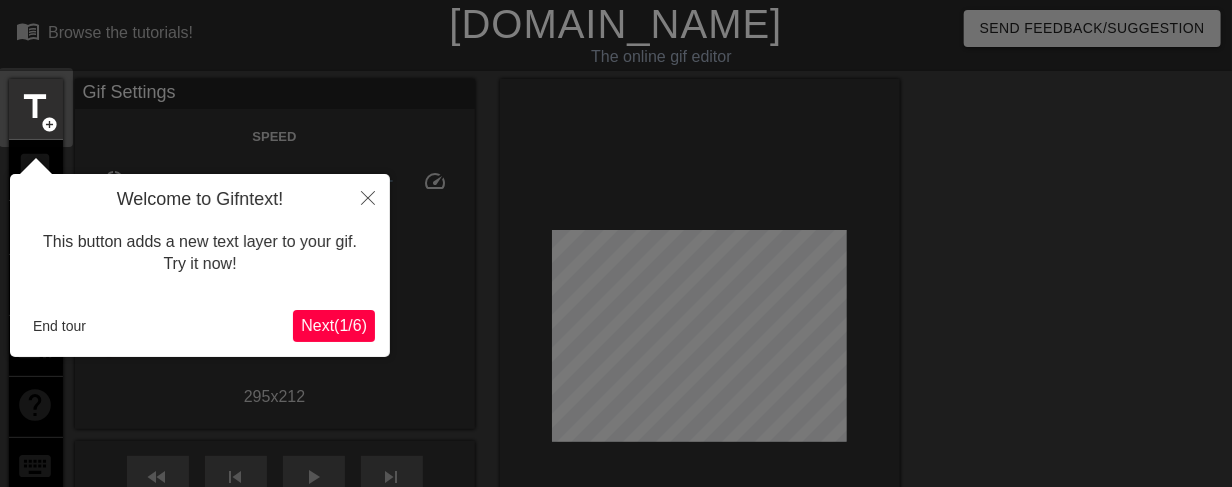 scroll, scrollTop: 48, scrollLeft: 0, axis: vertical 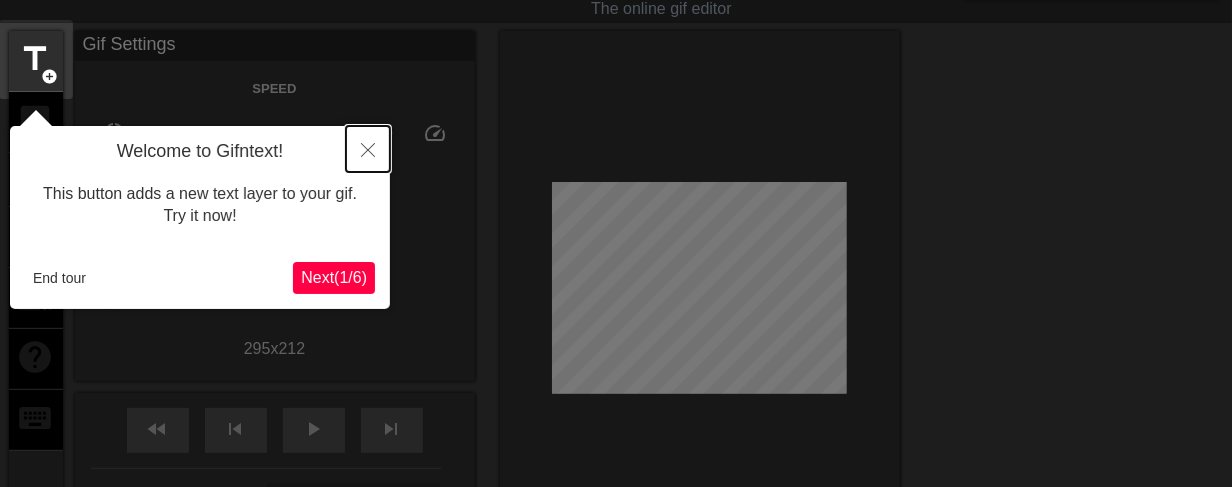 click 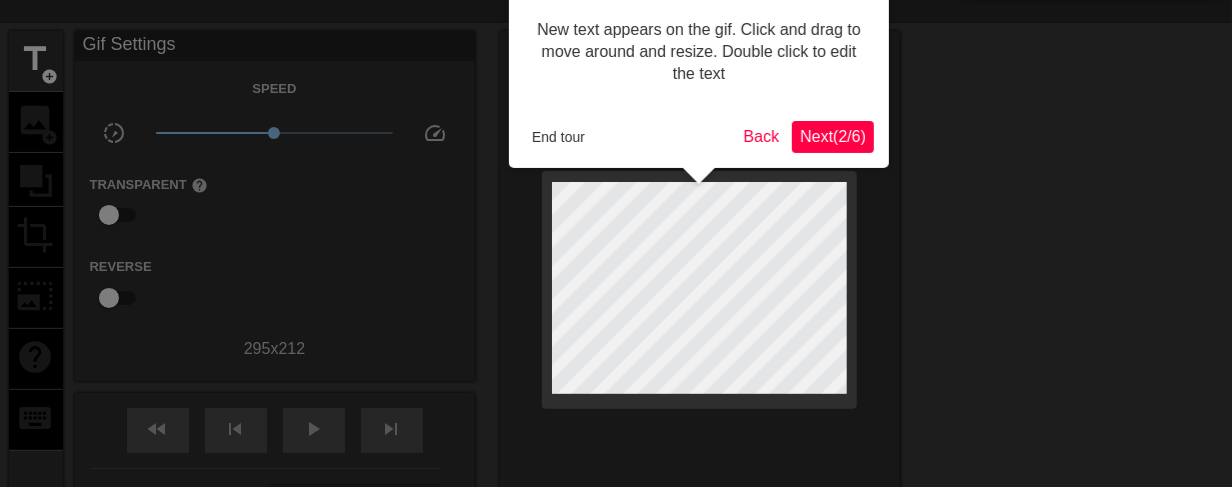 scroll, scrollTop: 0, scrollLeft: 0, axis: both 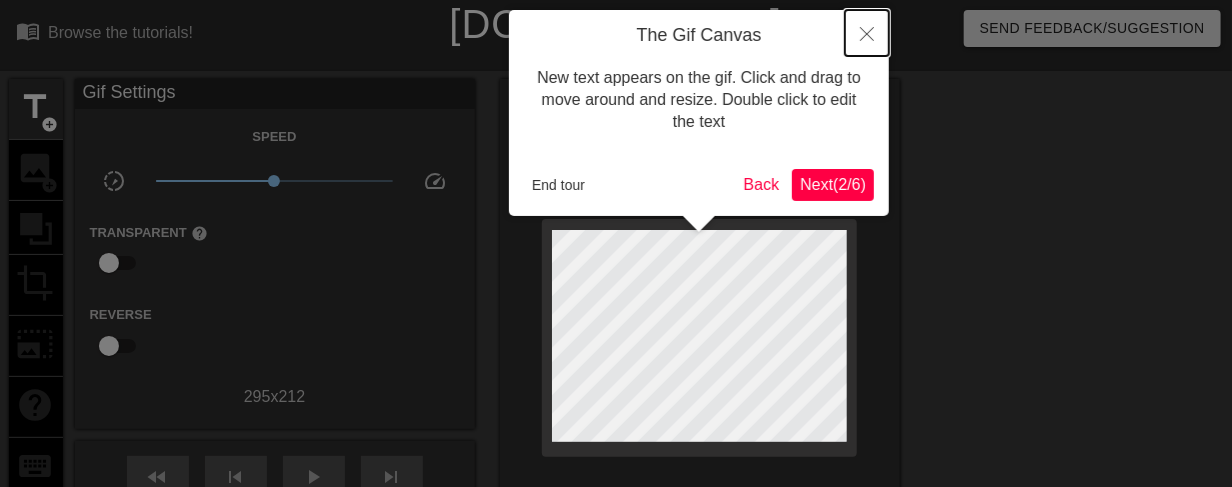click at bounding box center [867, 33] 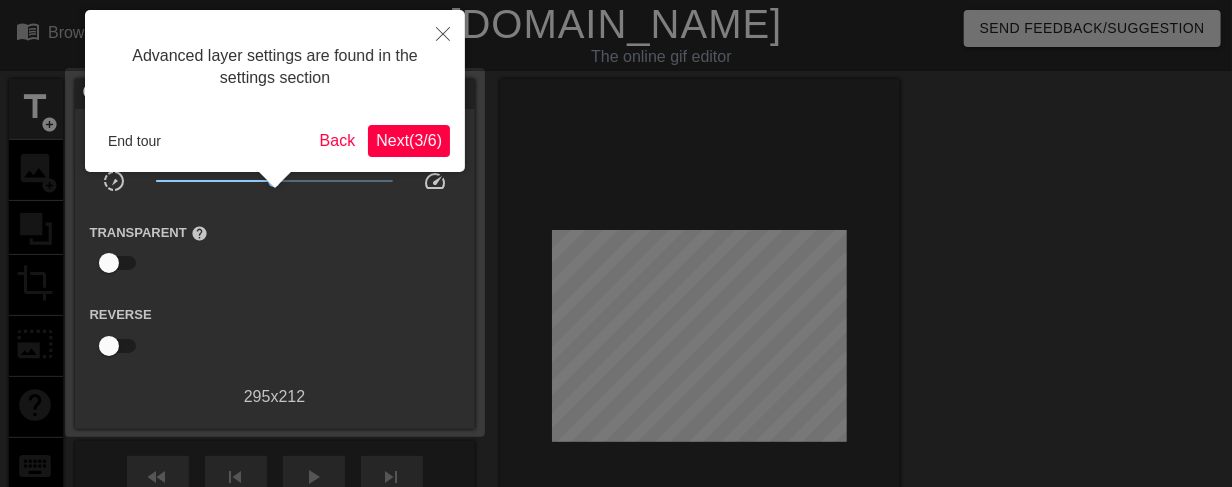 scroll, scrollTop: 48, scrollLeft: 0, axis: vertical 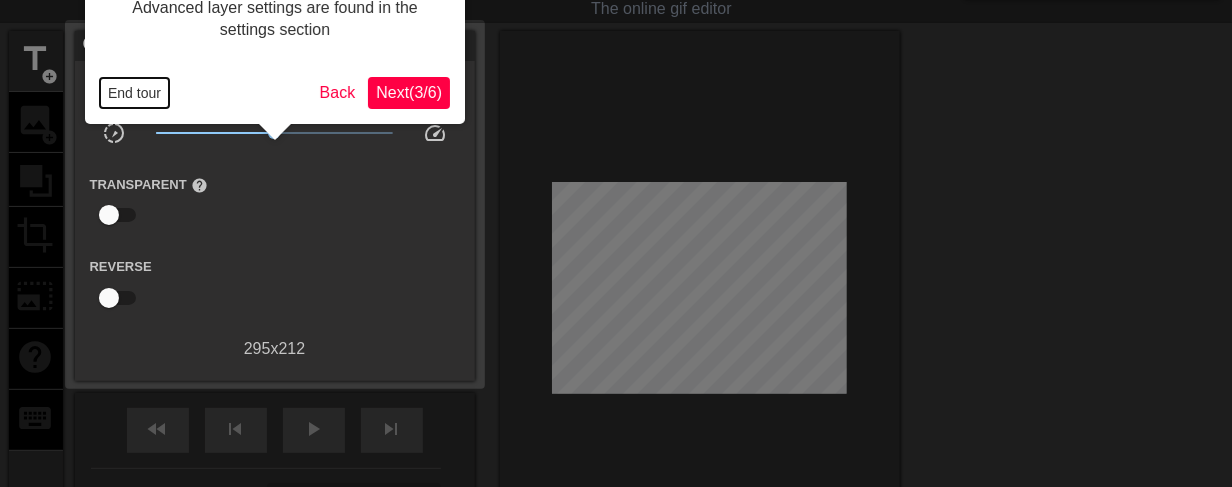click on "End tour" at bounding box center [134, 93] 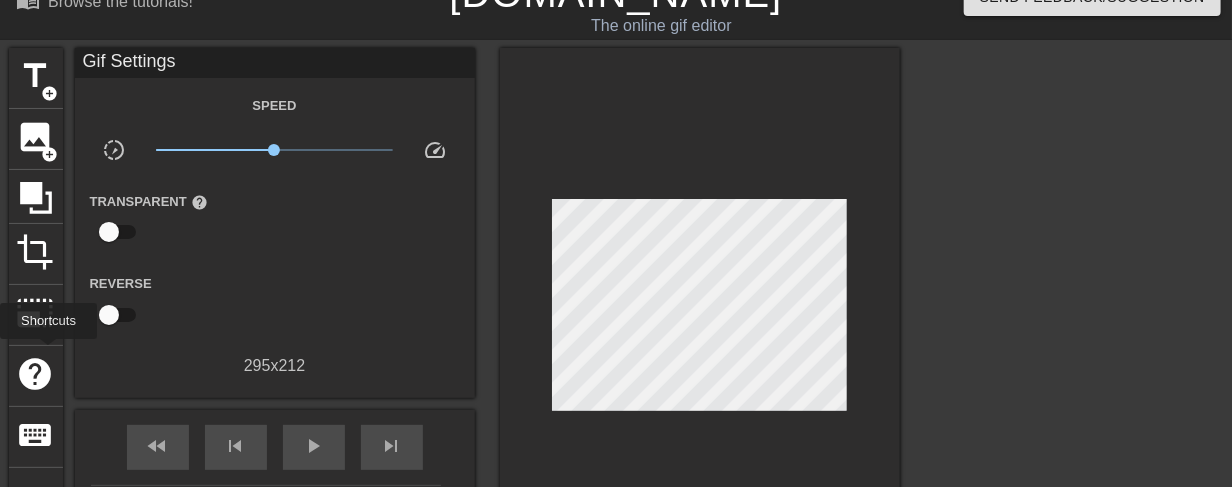 scroll, scrollTop: 0, scrollLeft: 0, axis: both 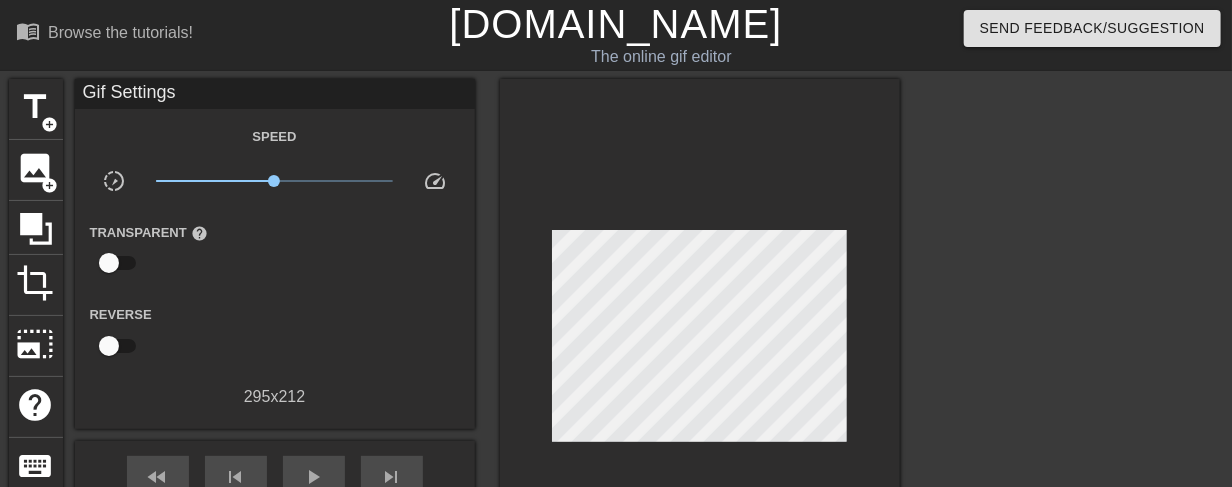 click on "[DOMAIN_NAME]" at bounding box center [615, 24] 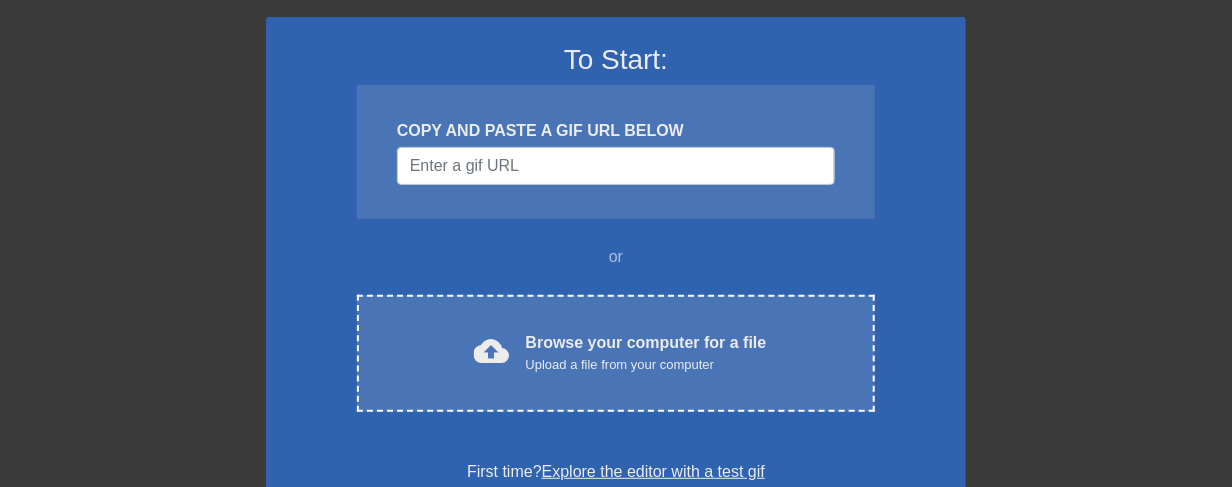 scroll, scrollTop: 250, scrollLeft: 0, axis: vertical 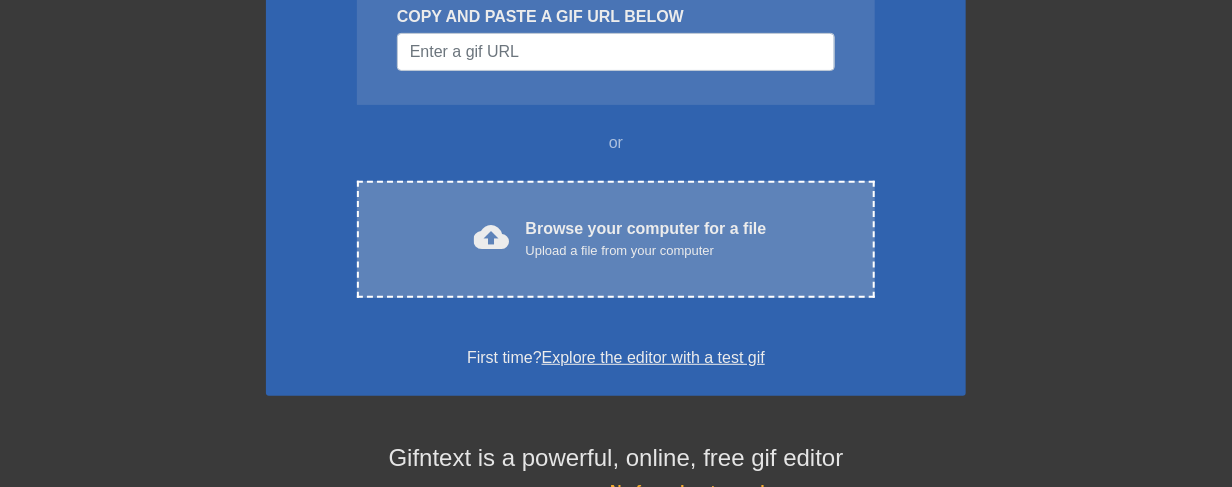 click on "Upload a file from your computer" at bounding box center (646, 251) 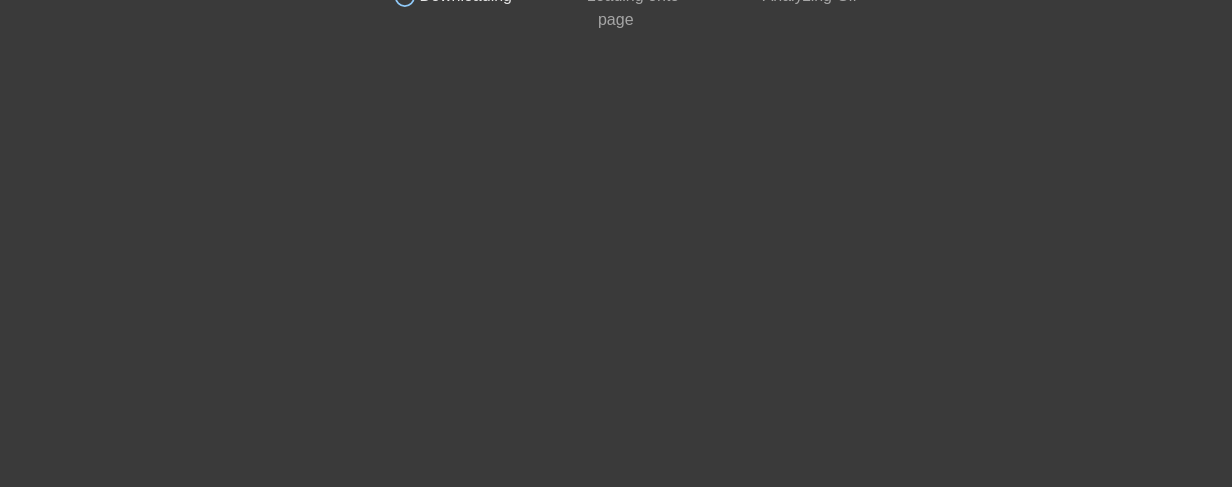 drag, startPoint x: 1047, startPoint y: 1, endPoint x: 668, endPoint y: 34, distance: 380.43396 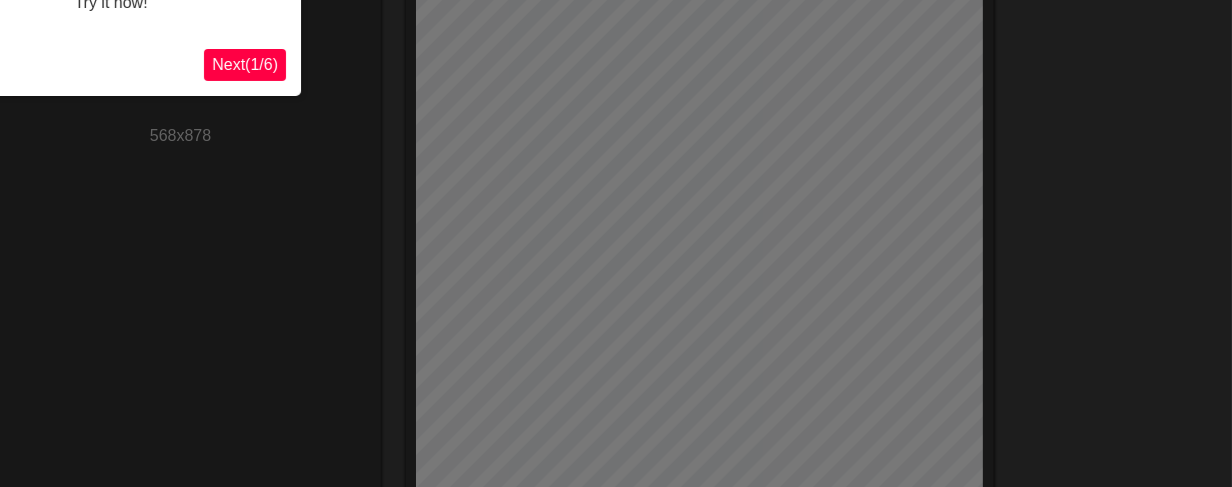 scroll, scrollTop: 0, scrollLeft: 0, axis: both 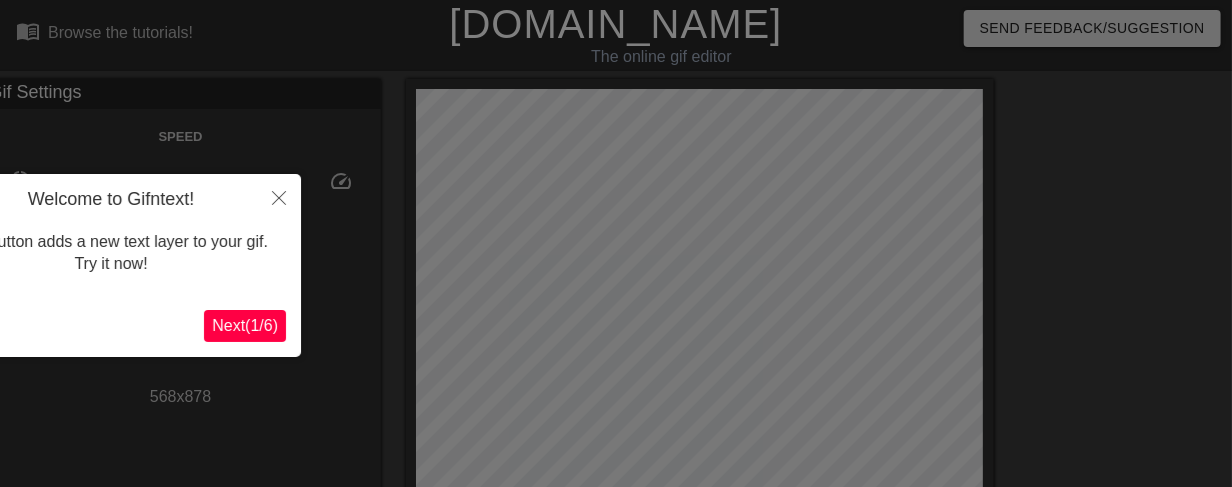 click on "Next  ( 1 / 6 )" at bounding box center (245, 325) 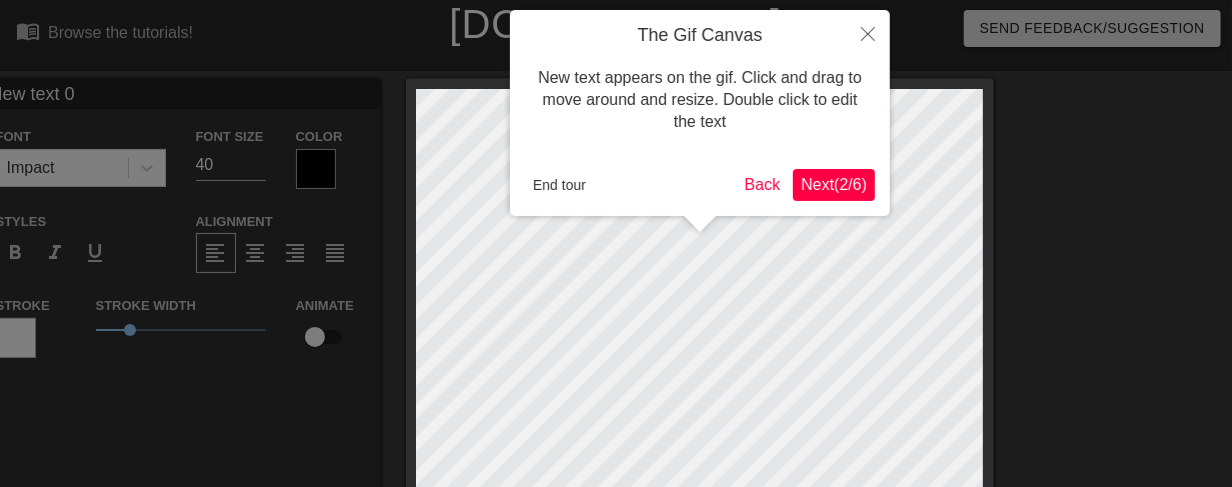 click on "Next  ( 2 / 6 )" at bounding box center (834, 184) 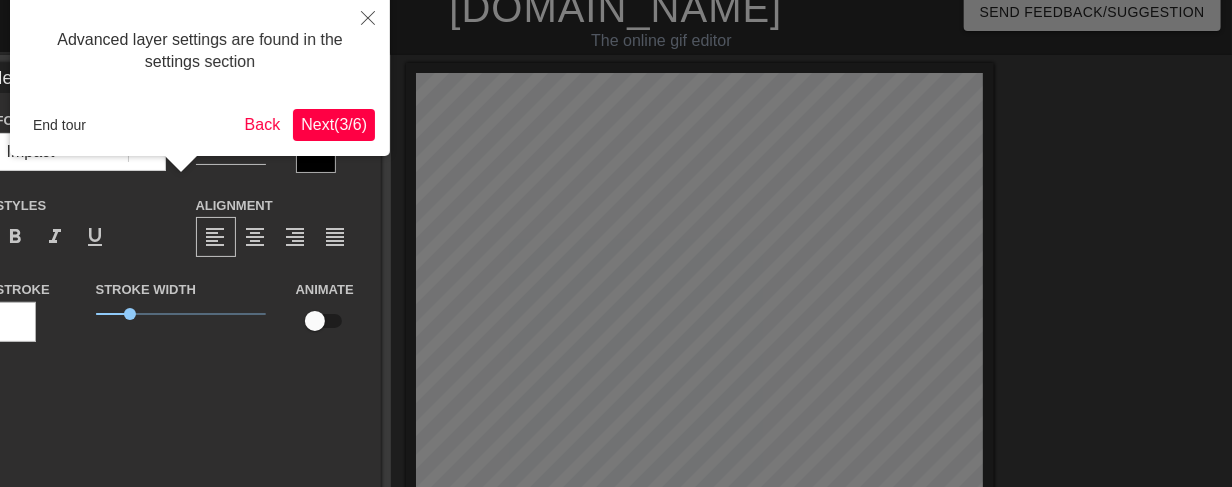 scroll, scrollTop: 0, scrollLeft: 0, axis: both 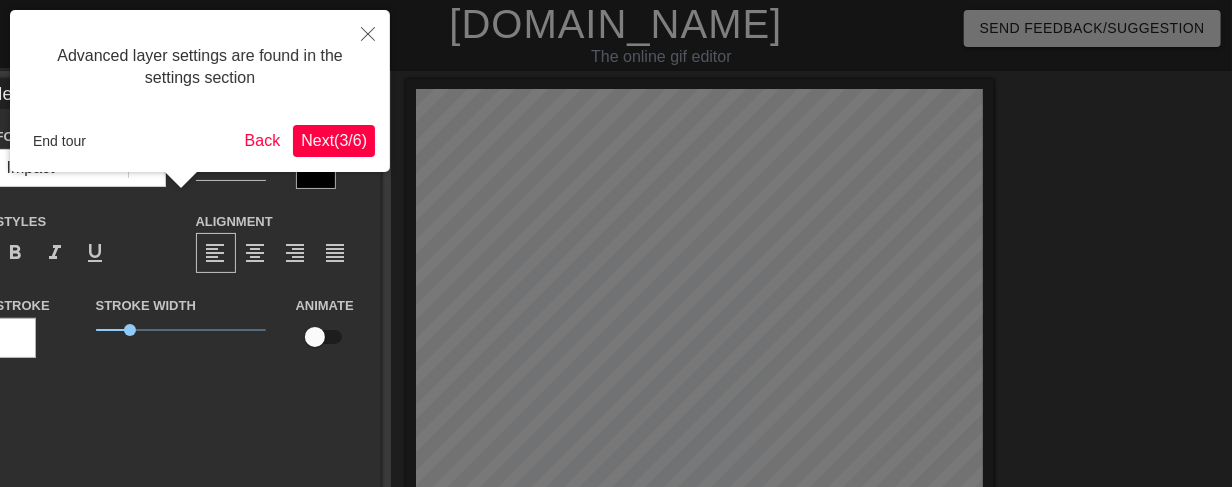 click on "Next  ( 3 / 6 )" at bounding box center (334, 140) 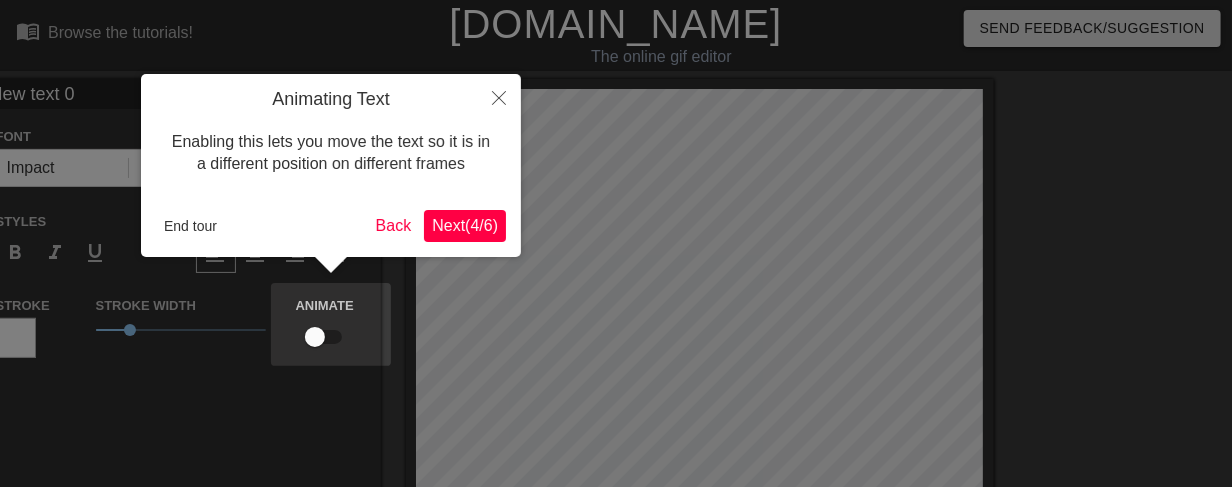 click on "Next  ( 4 / 6 )" at bounding box center [465, 225] 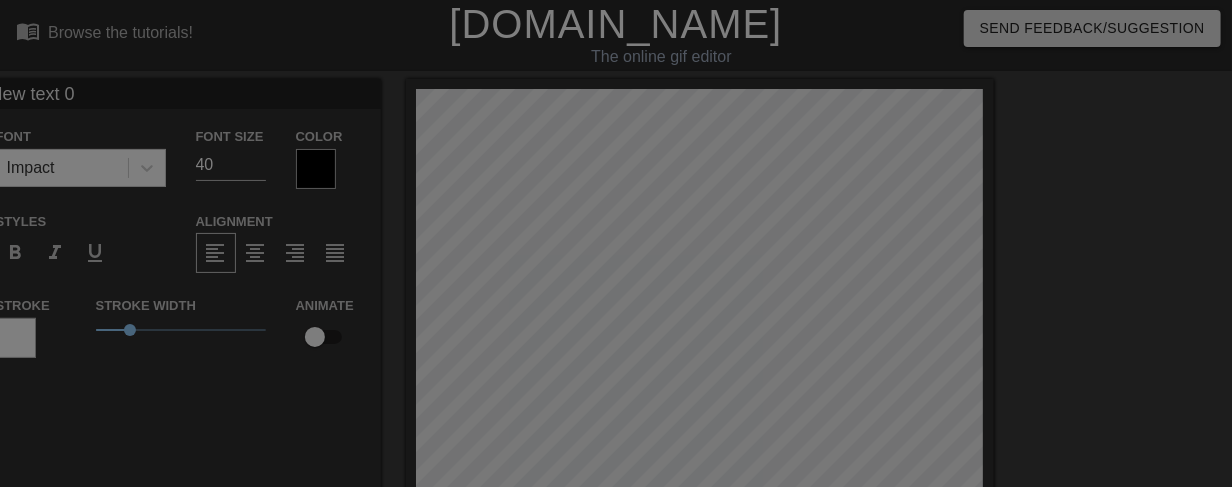 scroll, scrollTop: 635, scrollLeft: 0, axis: vertical 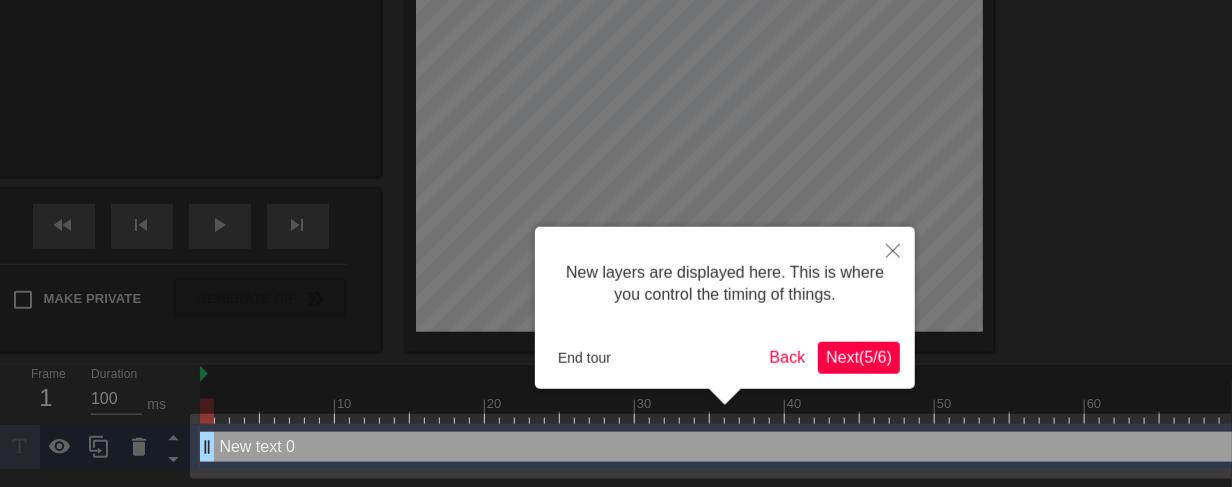 click on "Next  ( 5 / 6 )" at bounding box center [859, 357] 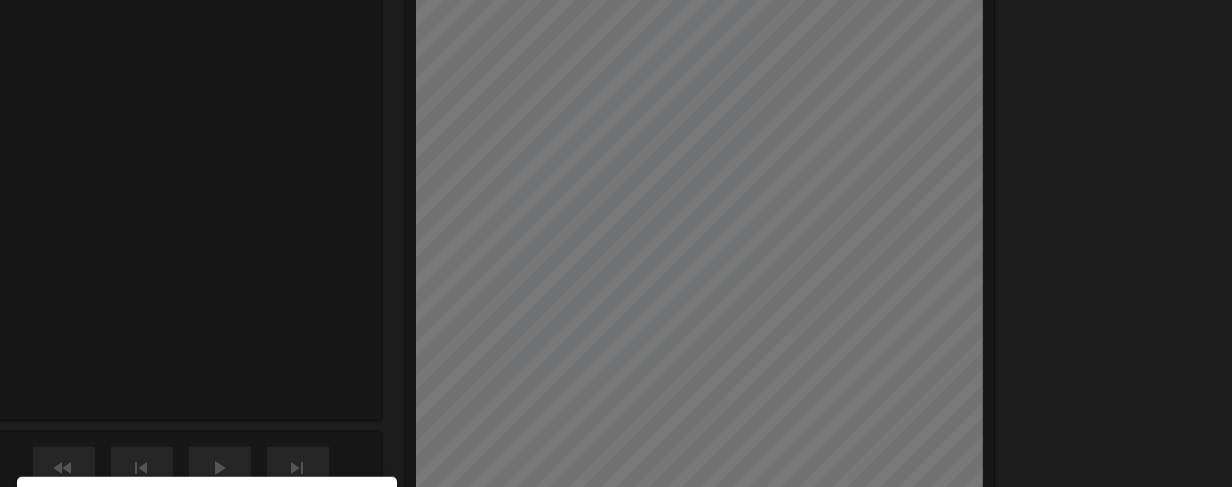 scroll, scrollTop: 627, scrollLeft: 0, axis: vertical 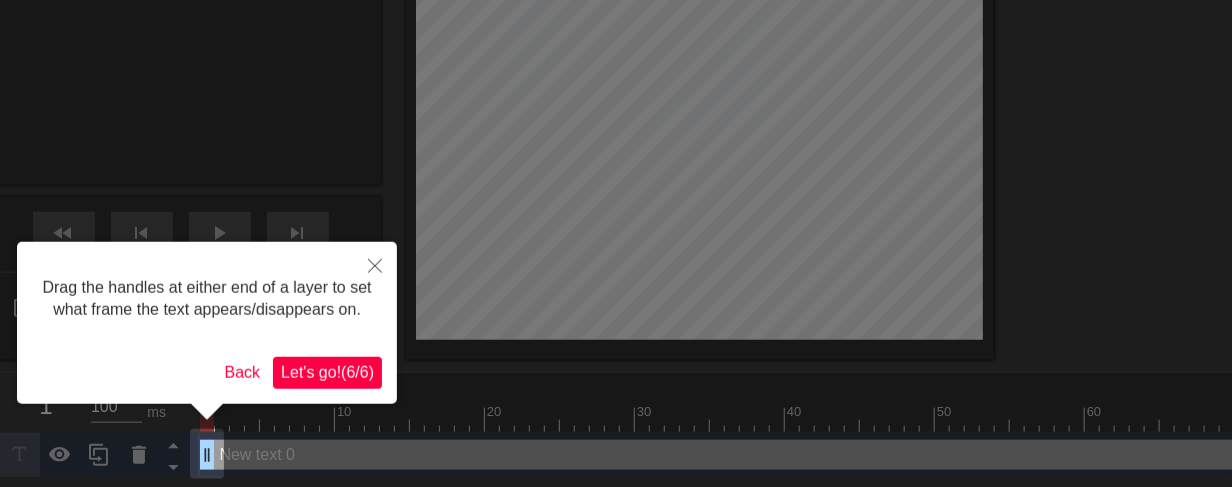 click on "Let's go!  ( 6 / 6 )" at bounding box center (327, 372) 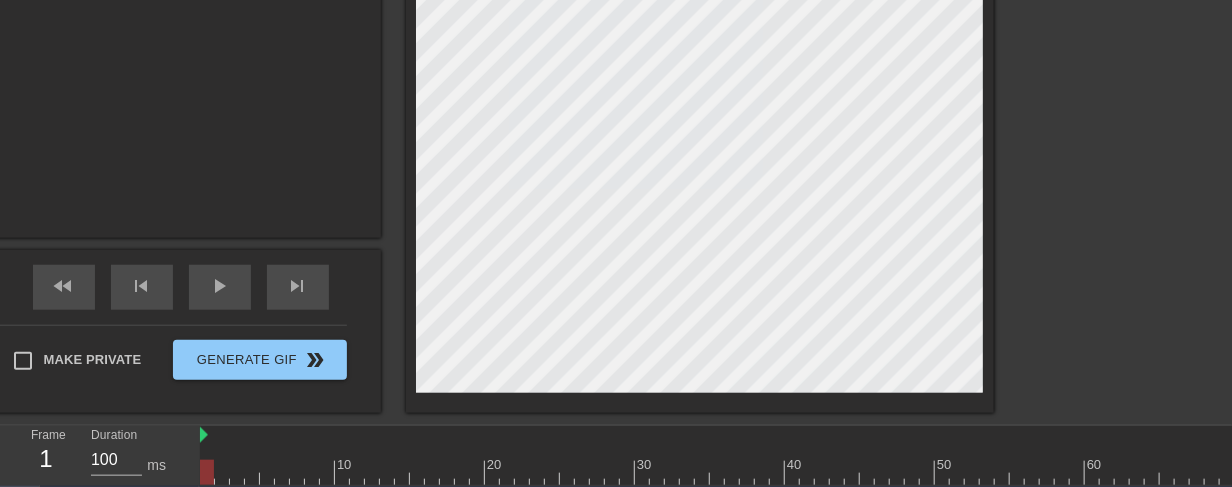 scroll, scrollTop: 621, scrollLeft: 0, axis: vertical 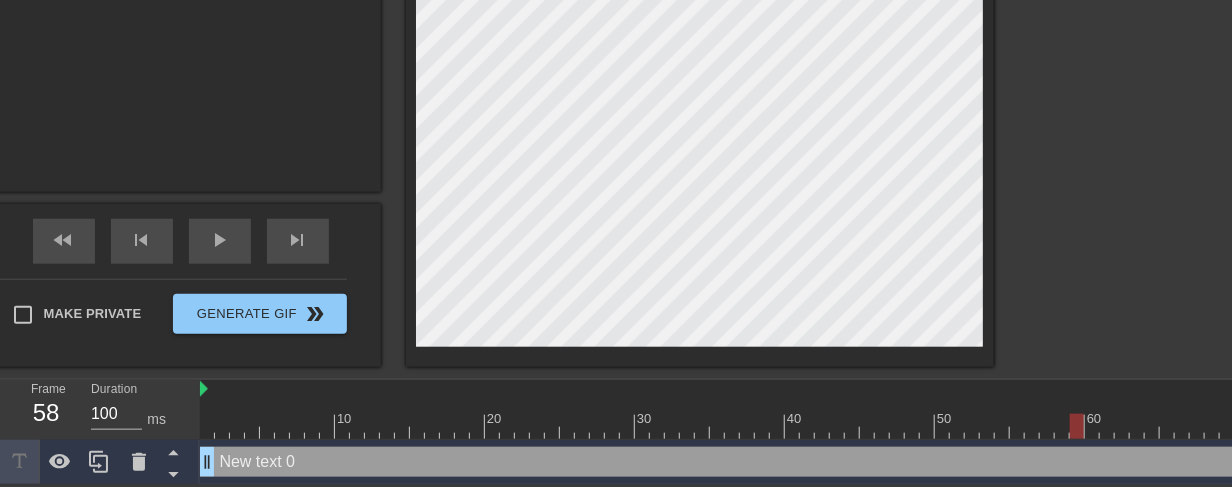 drag, startPoint x: 209, startPoint y: 430, endPoint x: 1059, endPoint y: 422, distance: 850.03766 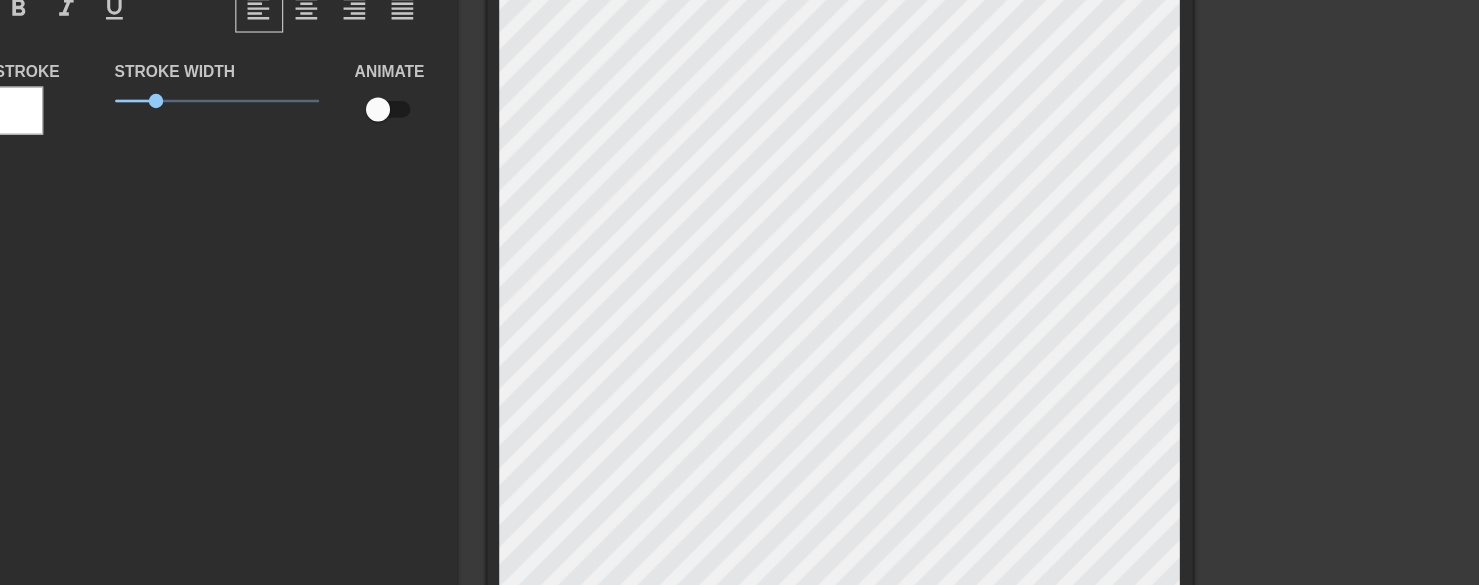 scroll, scrollTop: 0, scrollLeft: 0, axis: both 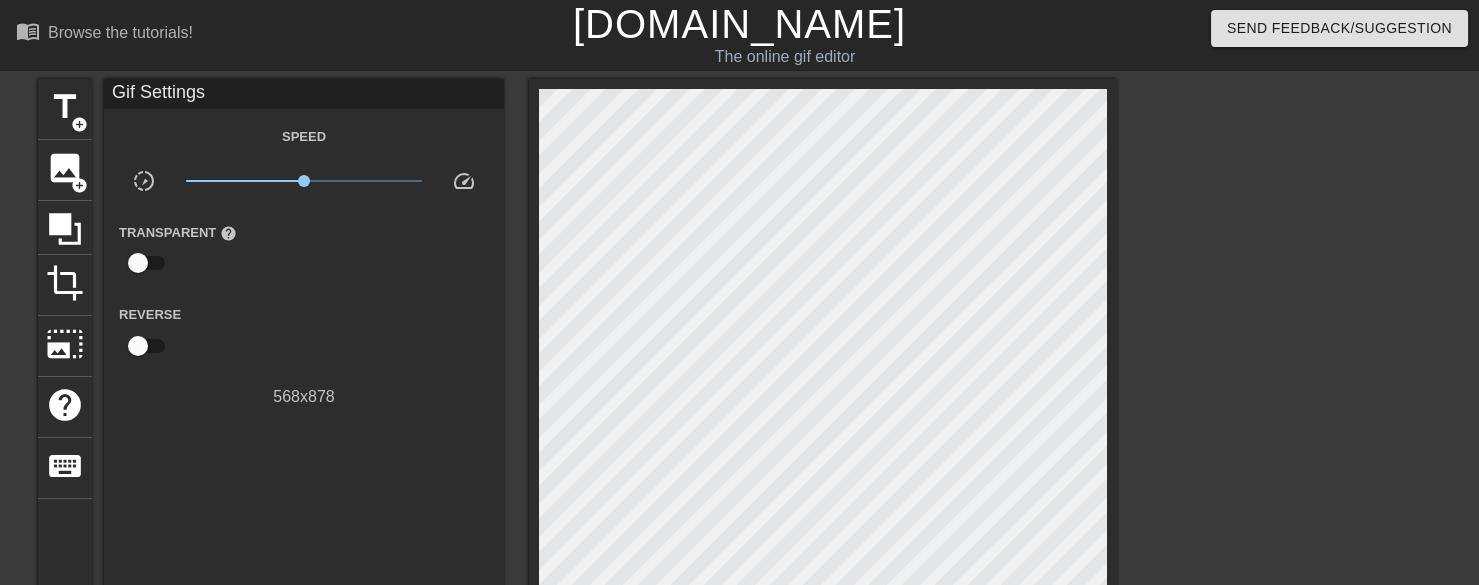drag, startPoint x: 1163, startPoint y: 12, endPoint x: 24, endPoint y: 180, distance: 1151.3231 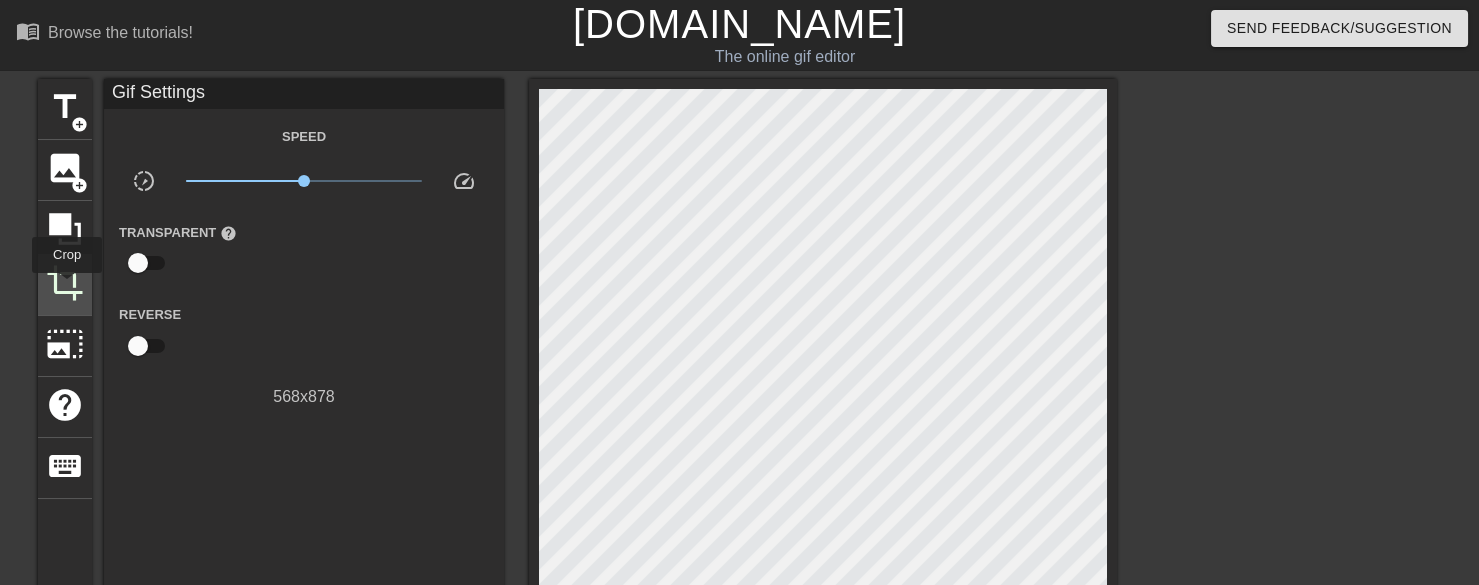 click on "crop" at bounding box center [65, 283] 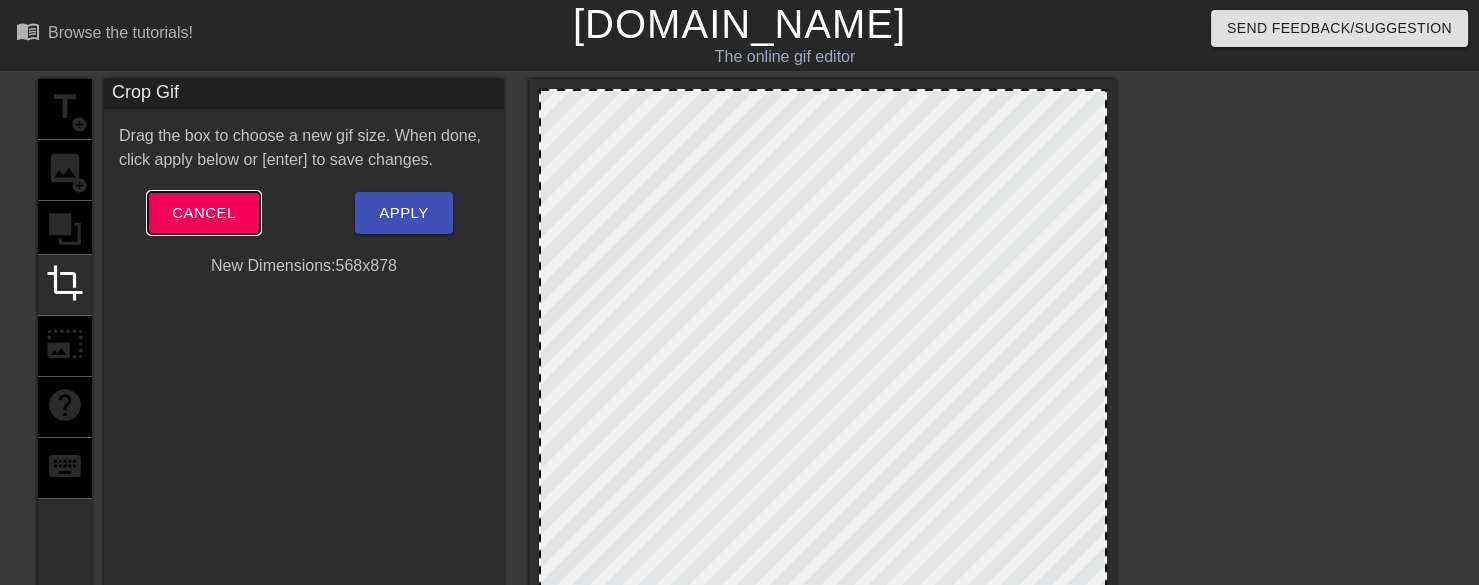 click on "Cancel" at bounding box center [203, 213] 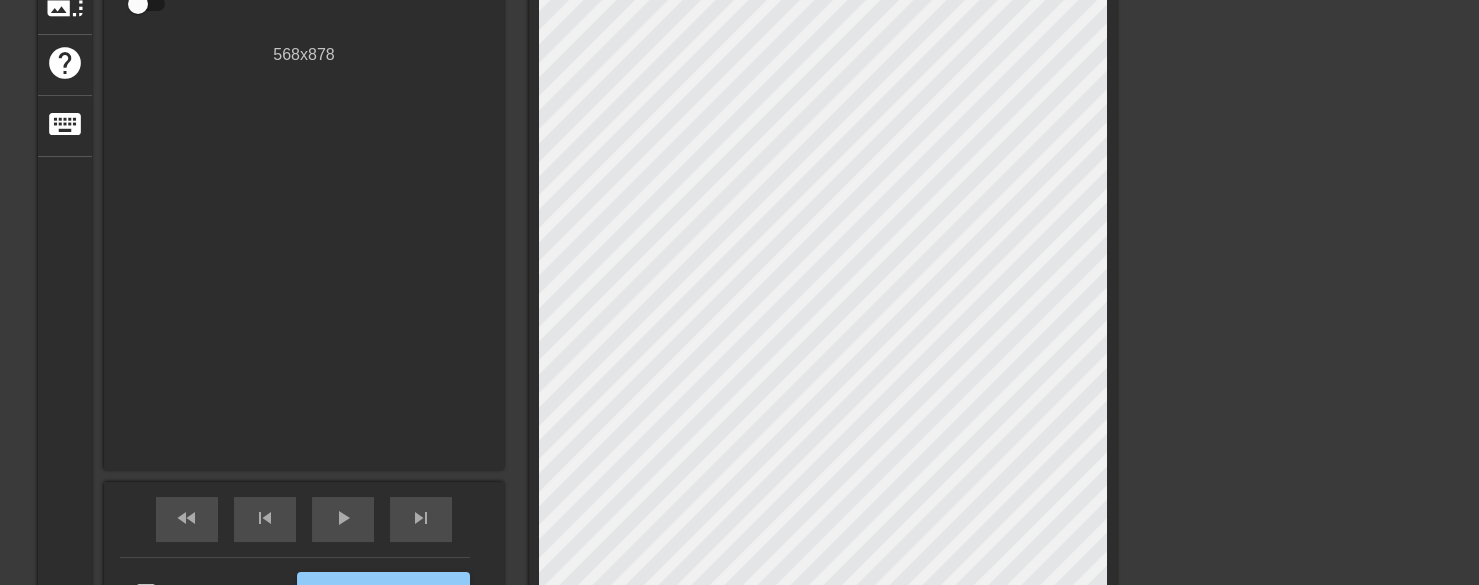 scroll, scrollTop: 523, scrollLeft: 0, axis: vertical 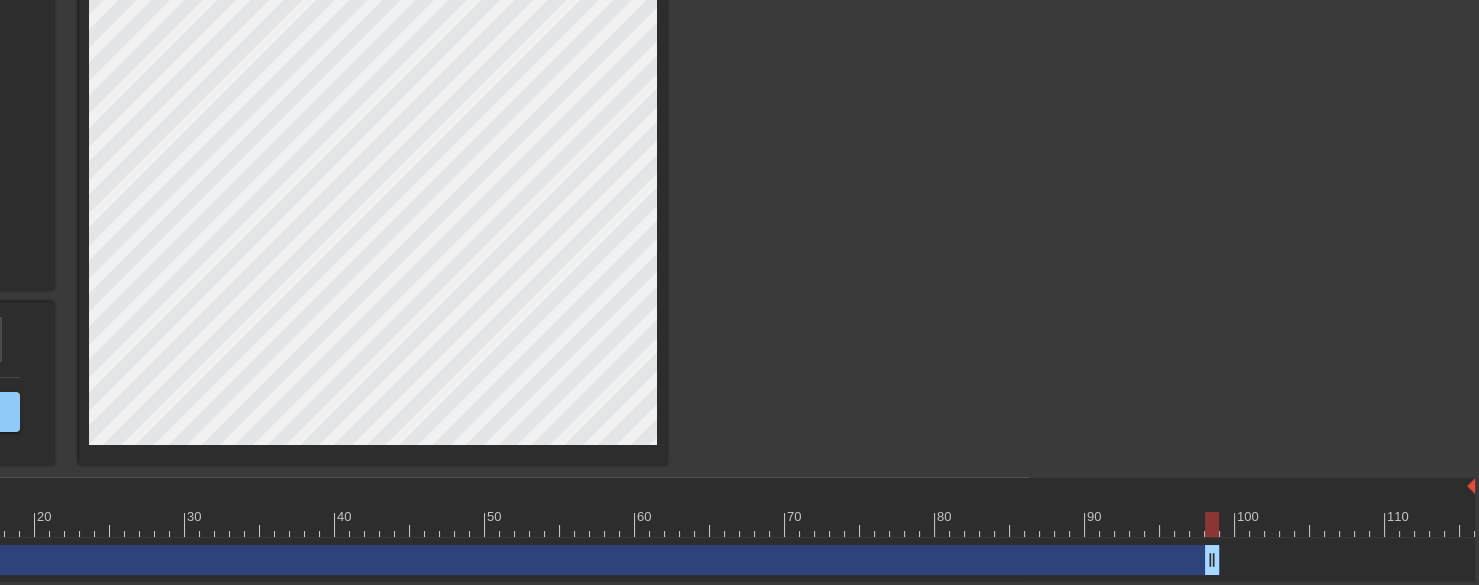 drag, startPoint x: 1467, startPoint y: 559, endPoint x: 1219, endPoint y: 575, distance: 248.5156 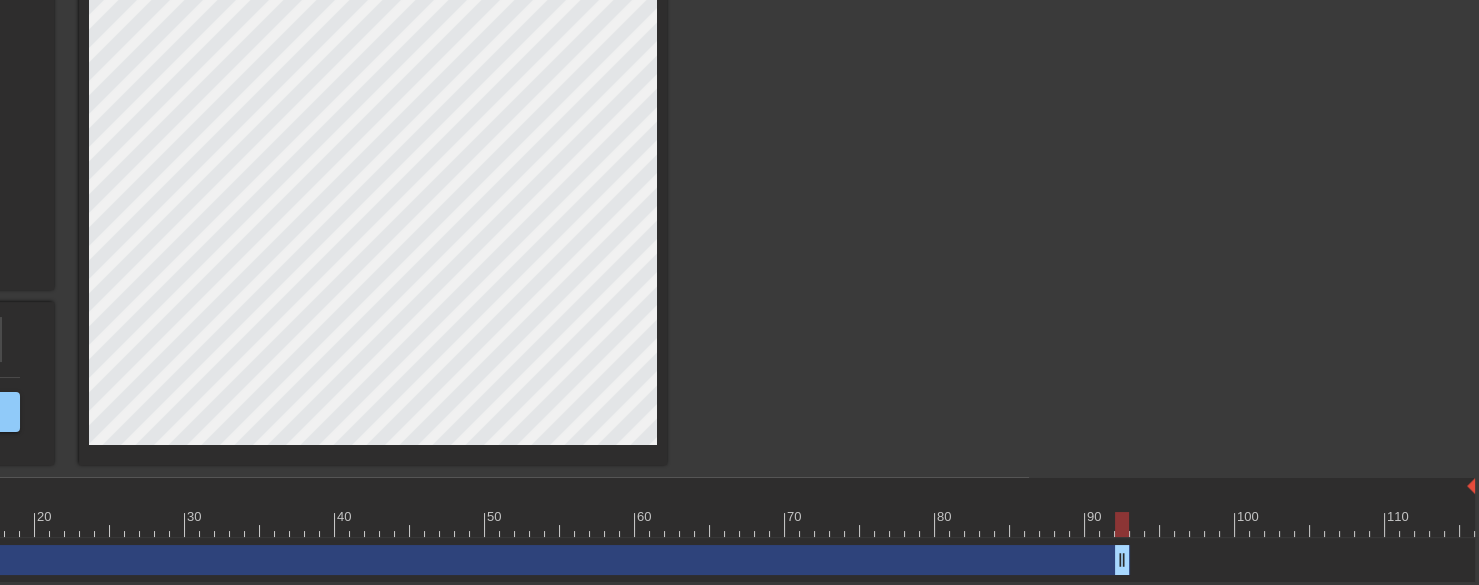 drag, startPoint x: 1211, startPoint y: 562, endPoint x: 1125, endPoint y: 557, distance: 86.145226 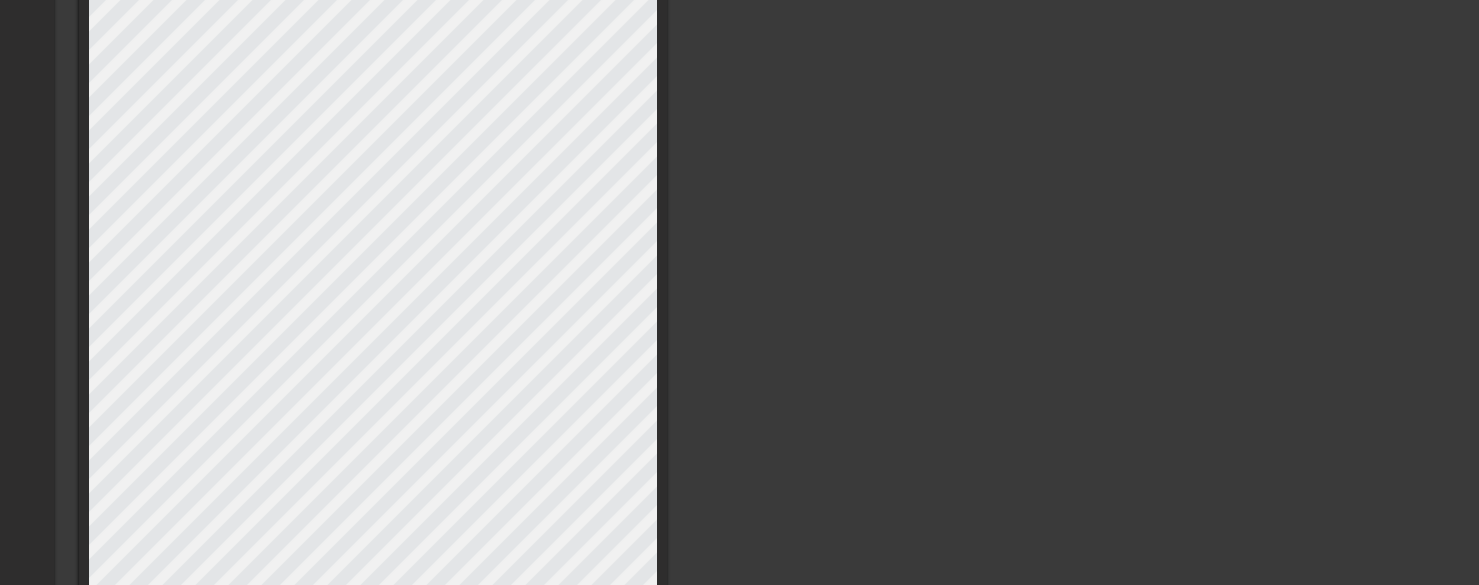 scroll, scrollTop: 523, scrollLeft: 450, axis: both 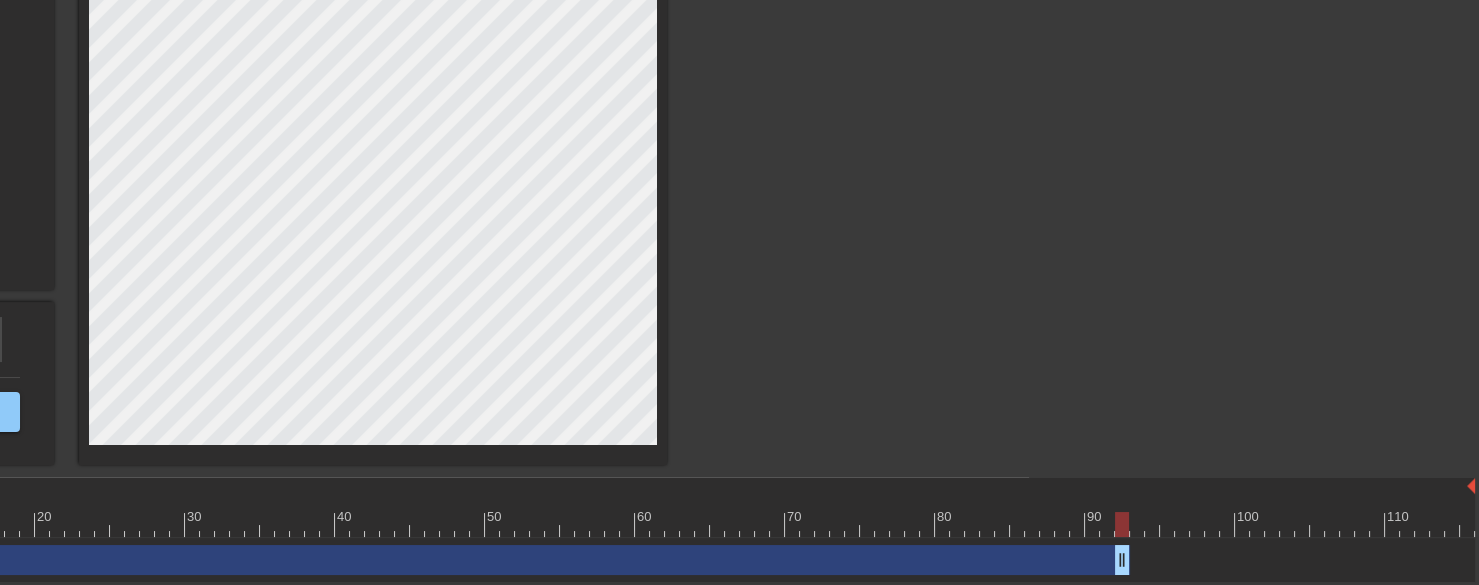click on "New text 0 drag_handle drag_handle" at bounding box center [612, 560] 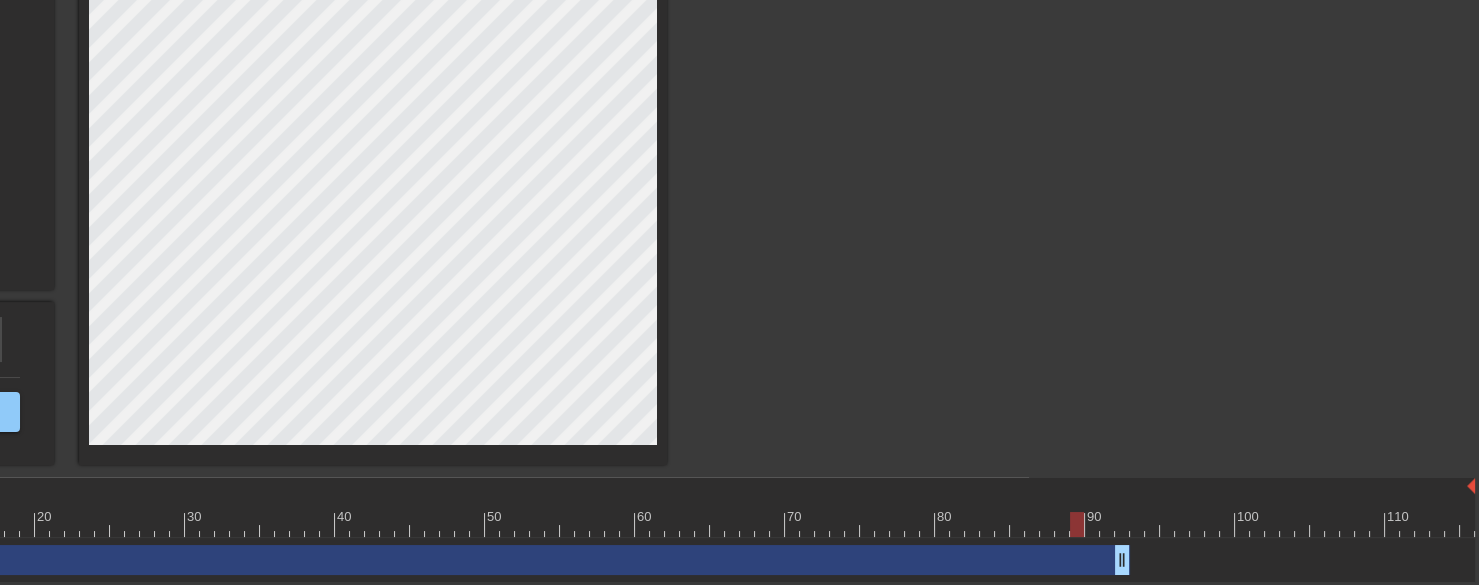 drag, startPoint x: 1121, startPoint y: 519, endPoint x: 1074, endPoint y: 516, distance: 47.095646 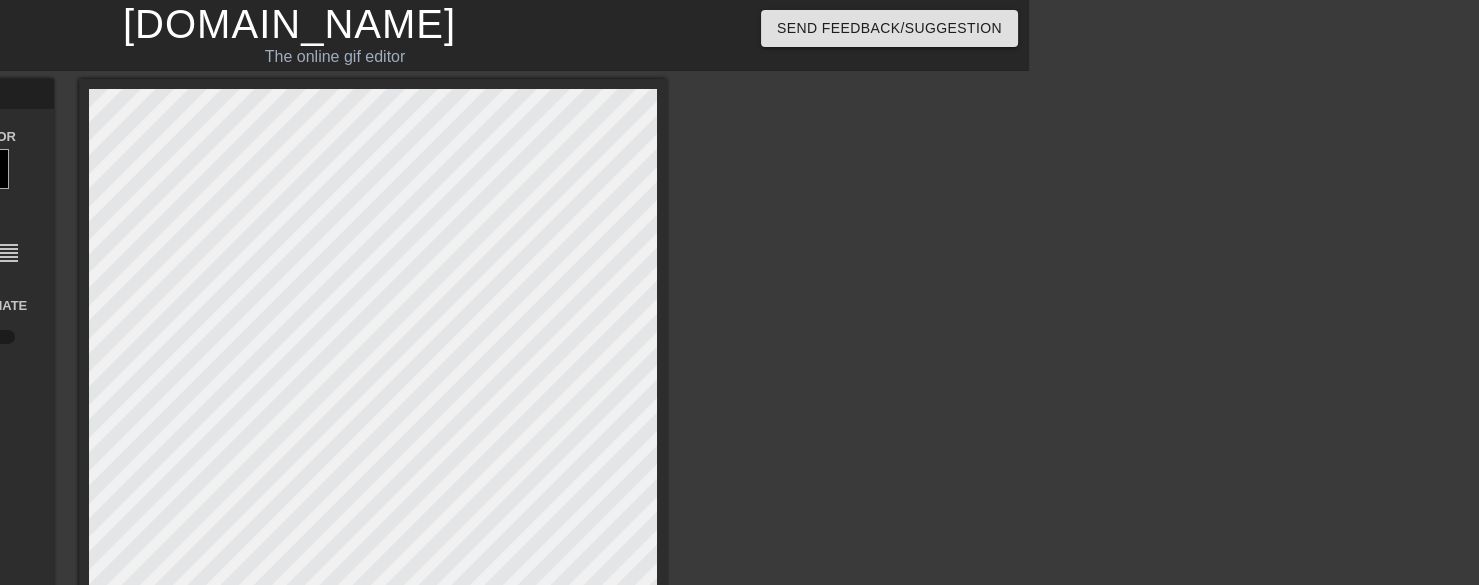 scroll, scrollTop: 150, scrollLeft: 450, axis: both 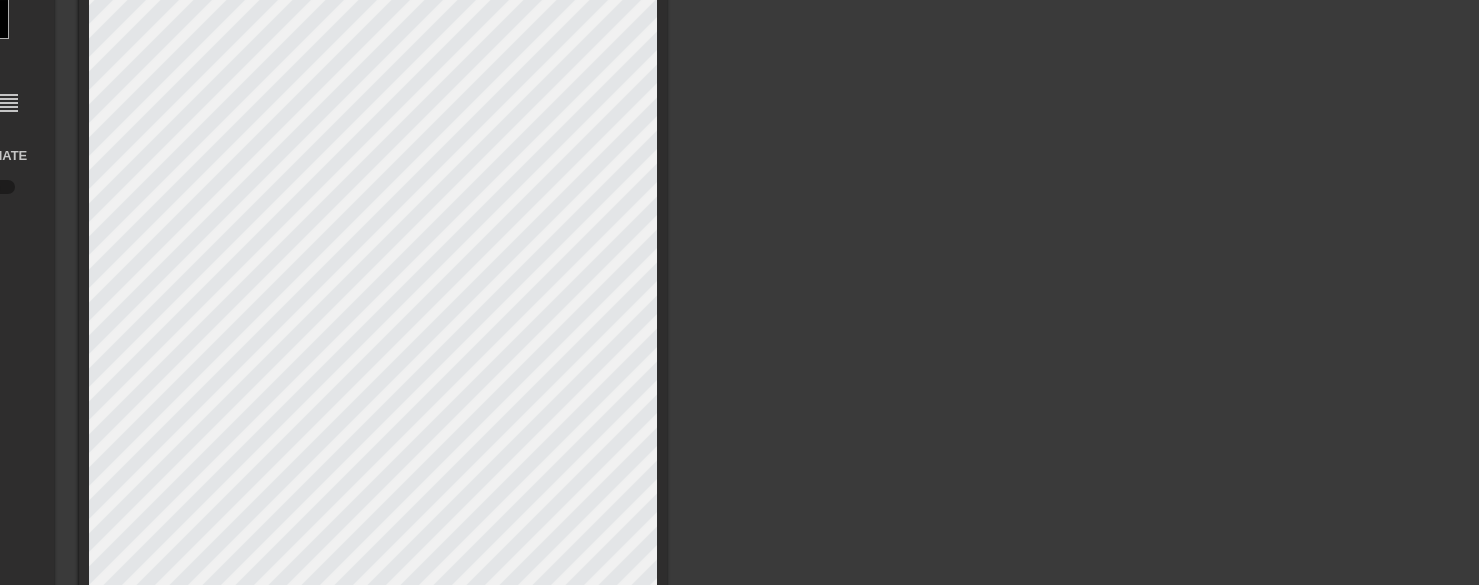 click on "menu_book Browse the tutorials! [DOMAIN_NAME] The online gif editor Send Feedback/Suggestion title add_circle image add_circle crop photo_size_select_large help keyboard New text 0 Font Impact Font Size 40 Color Styles format_bold format_italic format_underline Alignment format_align_left format_align_center format_align_right format_align_justify Stroke Stroke Width 1 Animate fast_rewind skip_previous play_arrow skip_next Make Private Generate Gif double_arrow     Frame 89 Duration 100 ms                                       10                                         20                                         30                                         40                                         50                                         60                                         70                                         80" at bounding box center (289, 402) 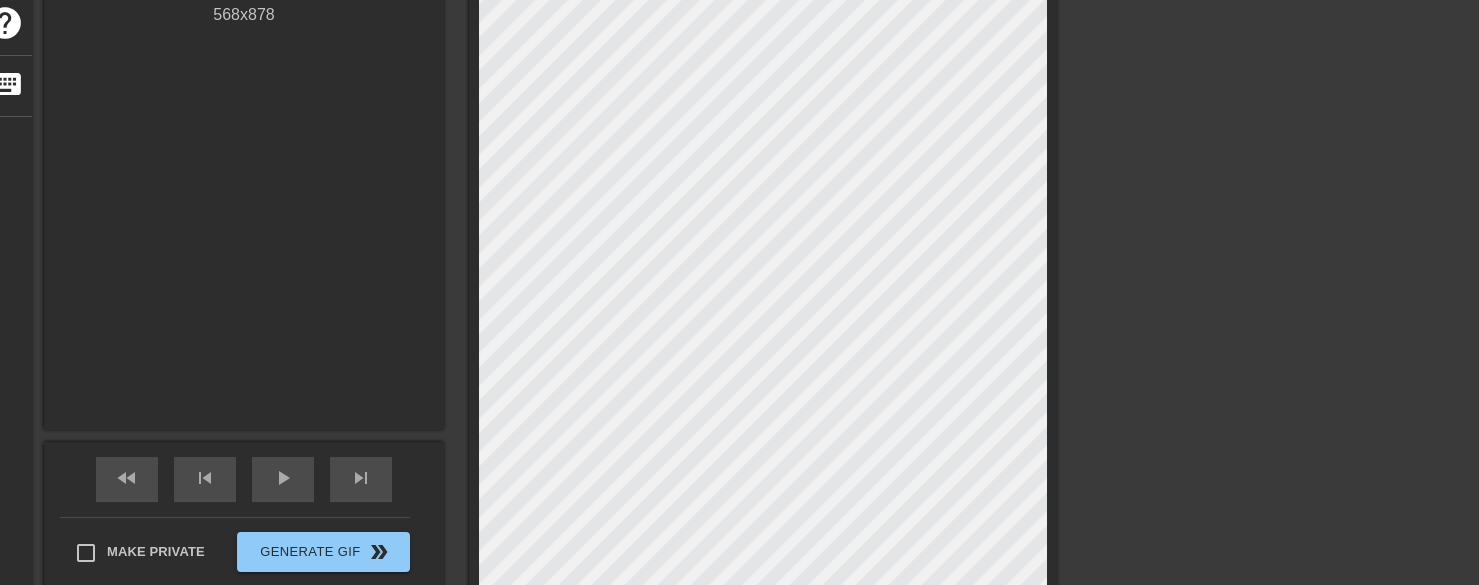 scroll, scrollTop: 523, scrollLeft: 60, axis: both 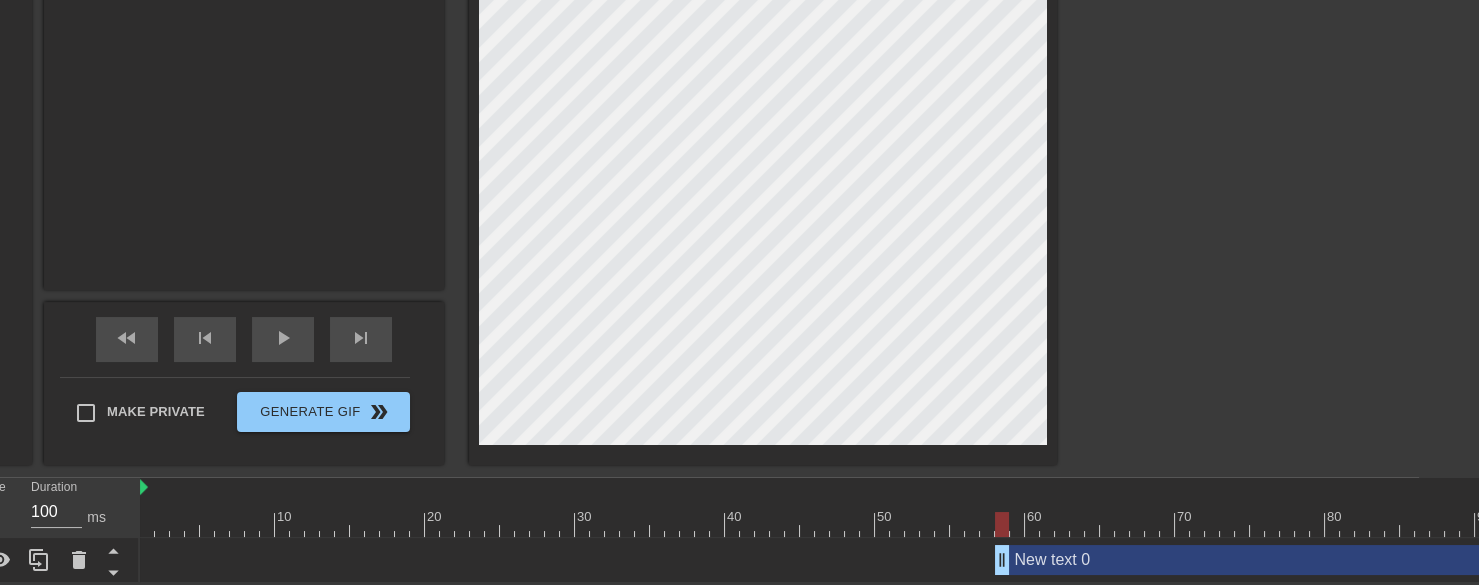 drag, startPoint x: 152, startPoint y: 559, endPoint x: 1004, endPoint y: 553, distance: 852.0211 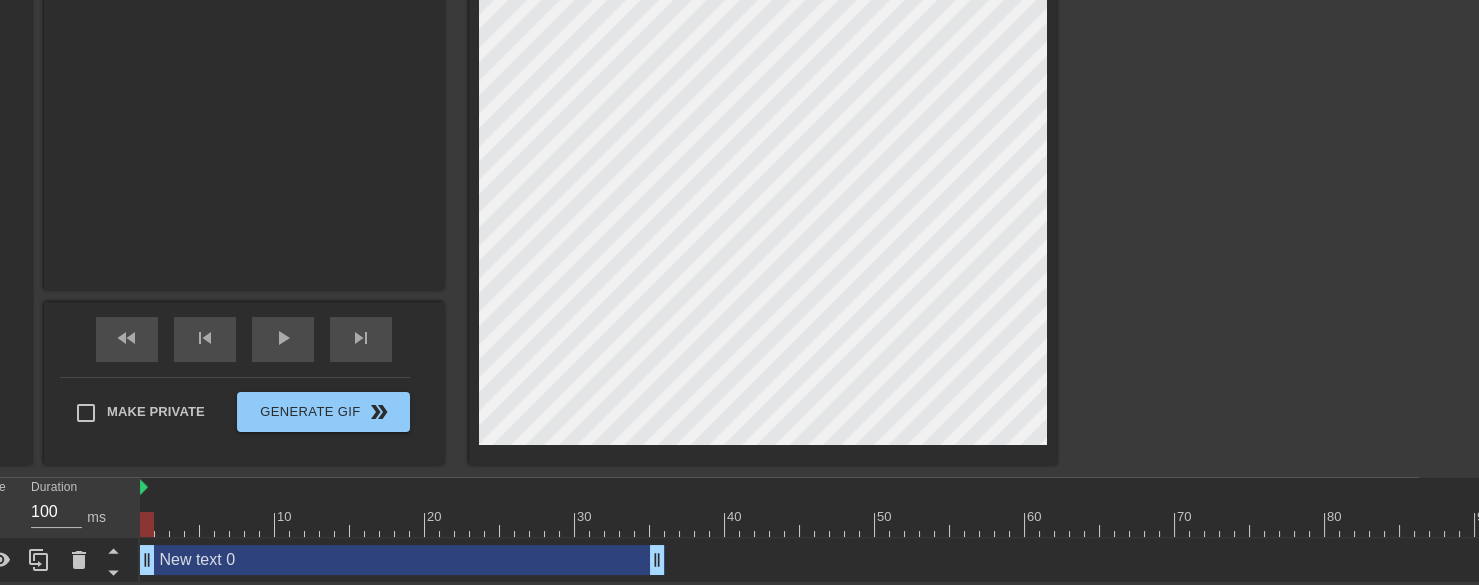 drag, startPoint x: 1118, startPoint y: 553, endPoint x: 242, endPoint y: 566, distance: 876.09644 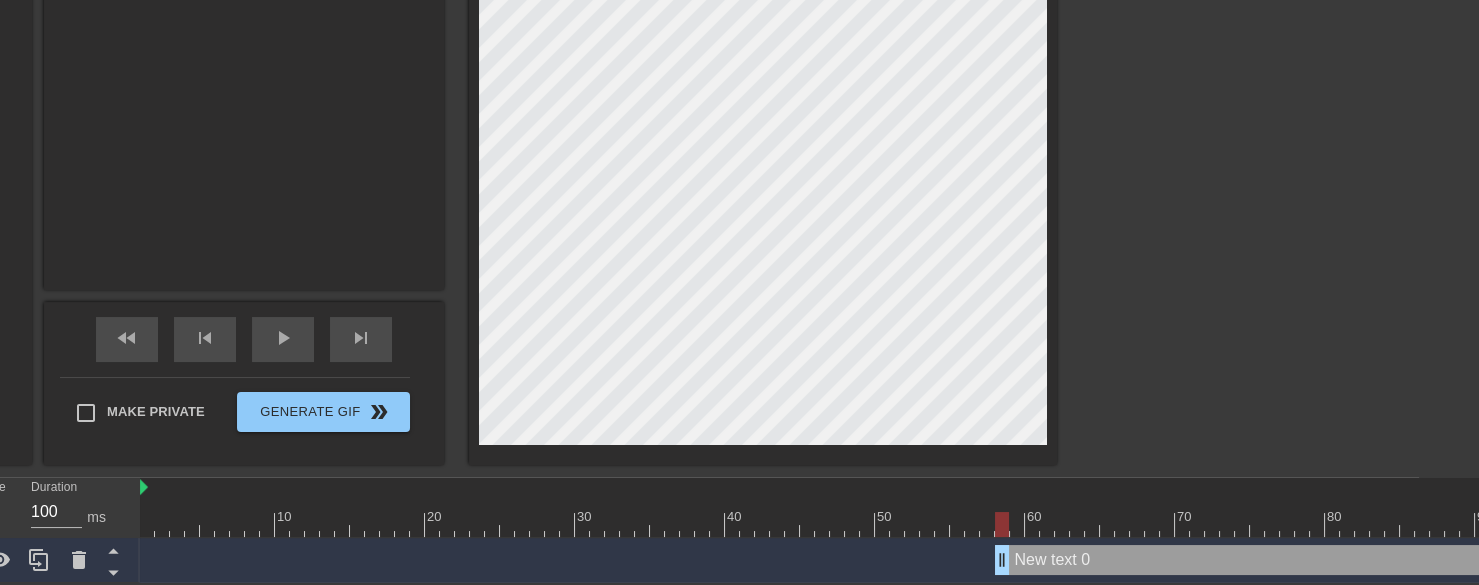 drag, startPoint x: 269, startPoint y: 559, endPoint x: 1098, endPoint y: 608, distance: 830.44684 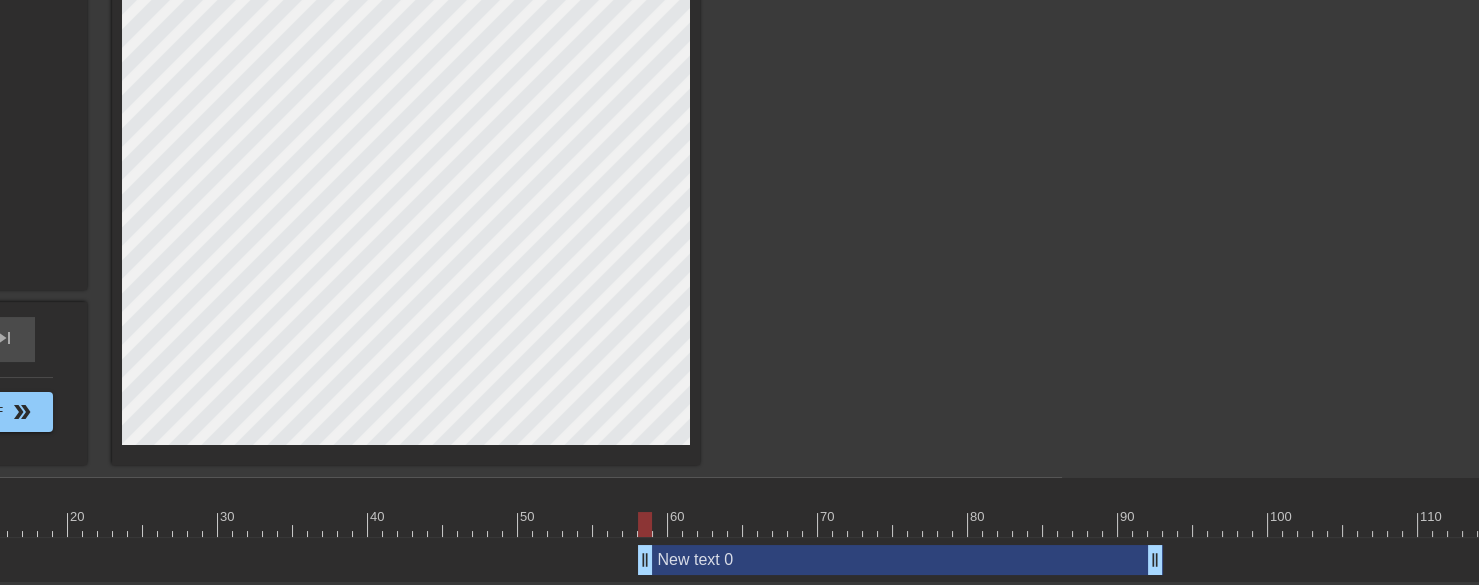 scroll, scrollTop: 523, scrollLeft: 432, axis: both 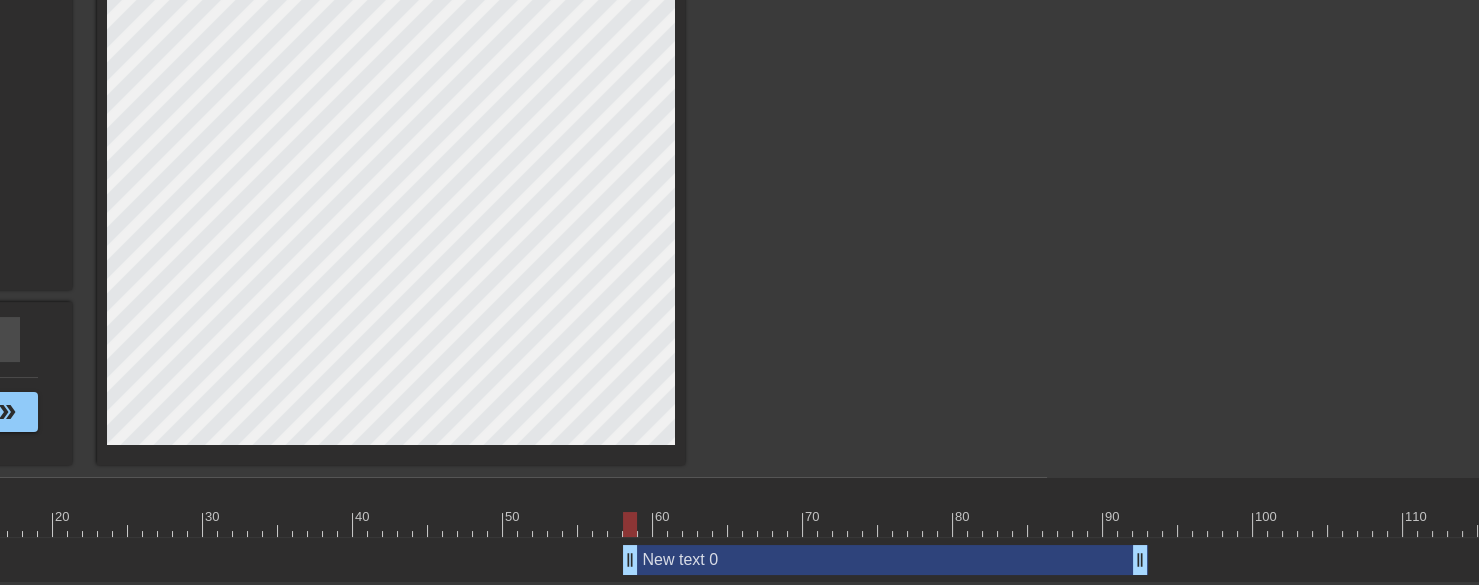 click on "New text 0 drag_handle drag_handle" at bounding box center (885, 560) 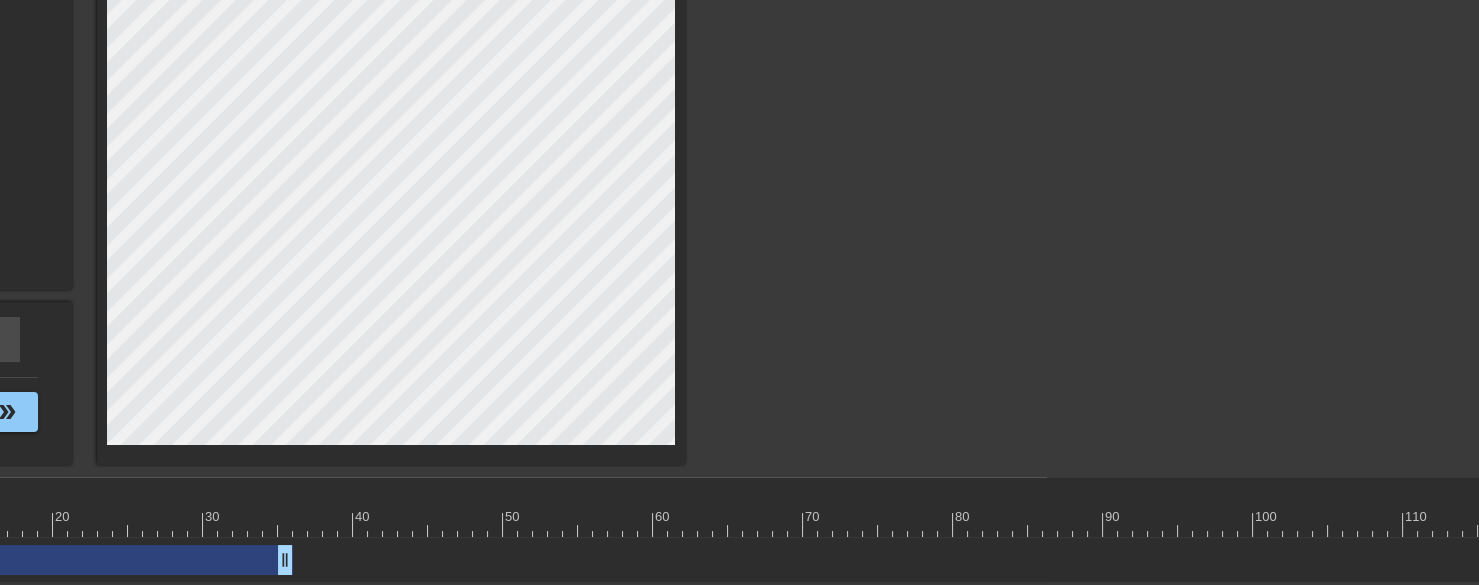 drag, startPoint x: 972, startPoint y: 564, endPoint x: 92, endPoint y: 559, distance: 880.0142 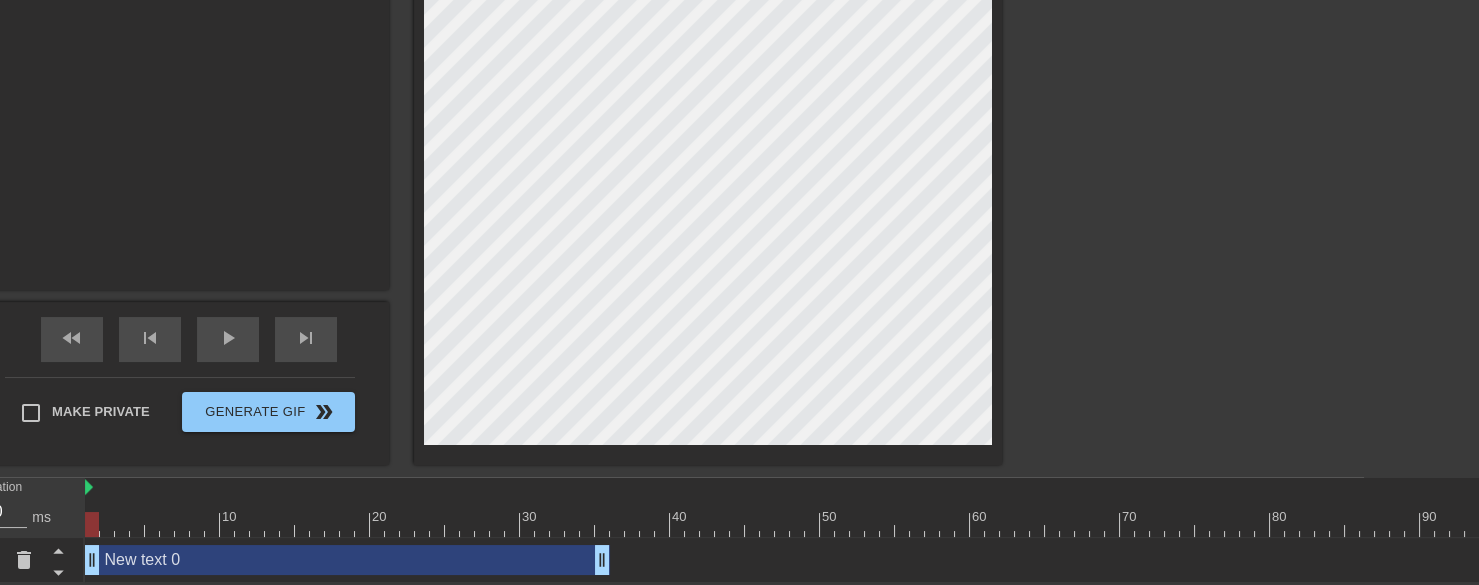 scroll, scrollTop: 523, scrollLeft: 44, axis: both 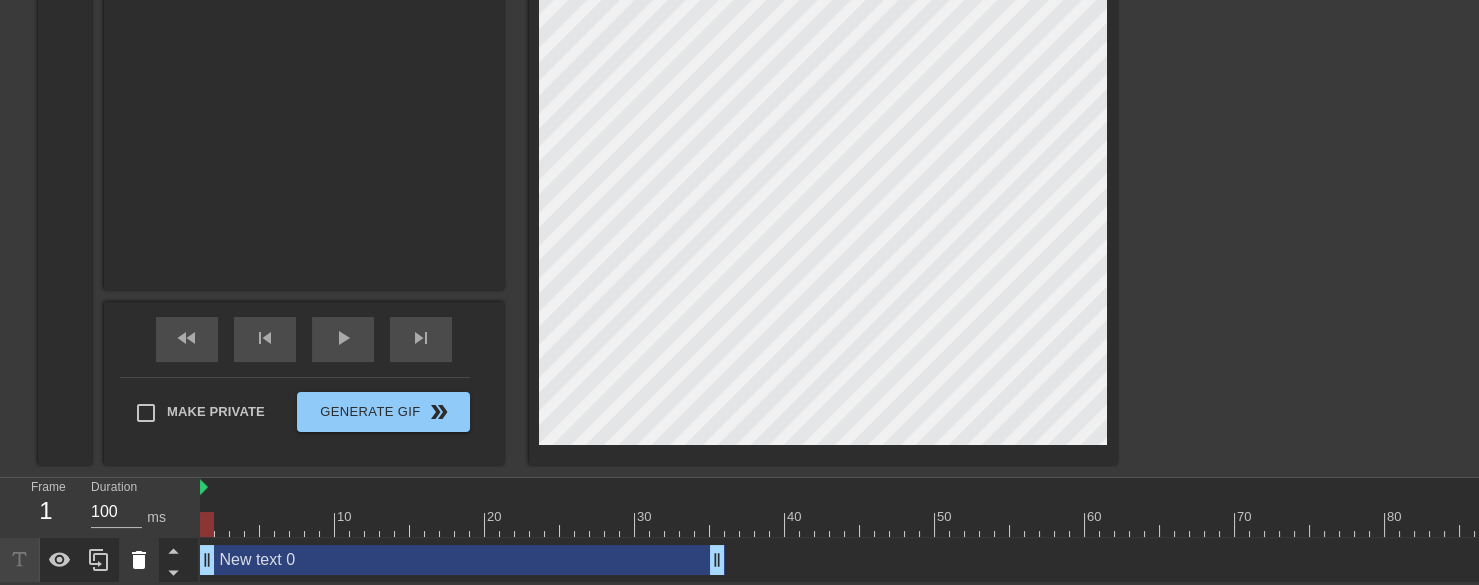 click 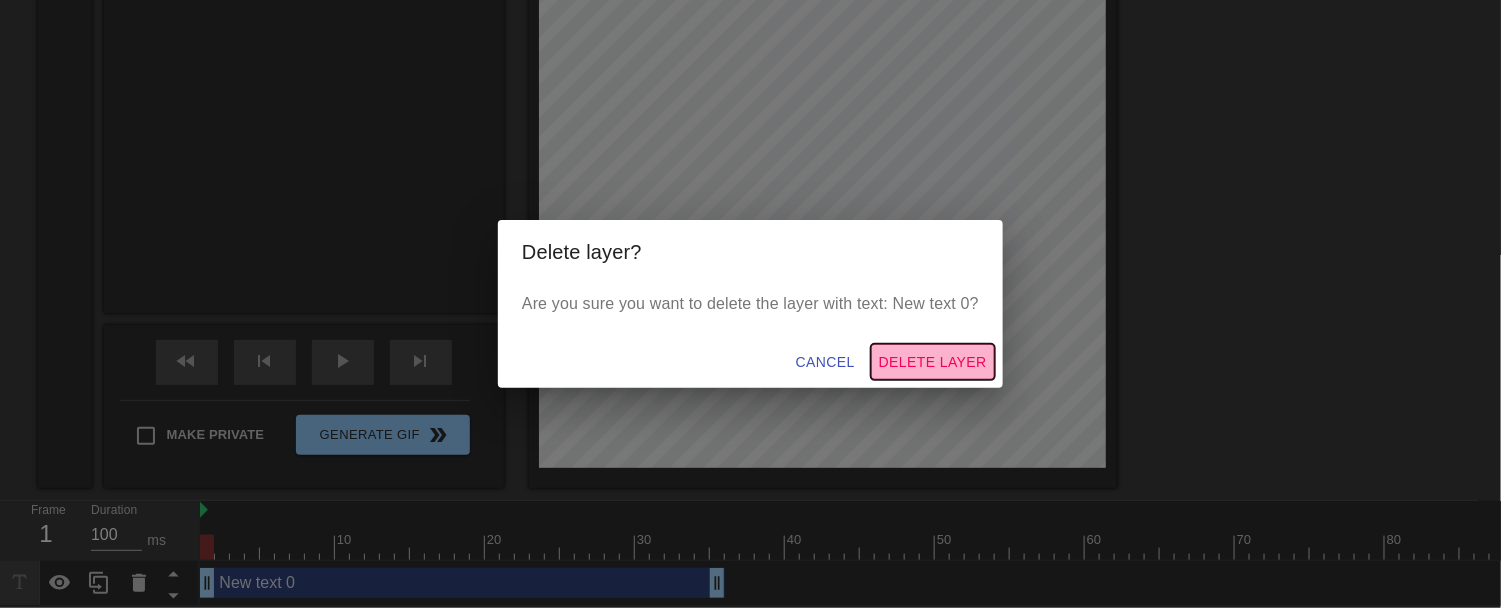 click on "Delete Layer" at bounding box center (933, 362) 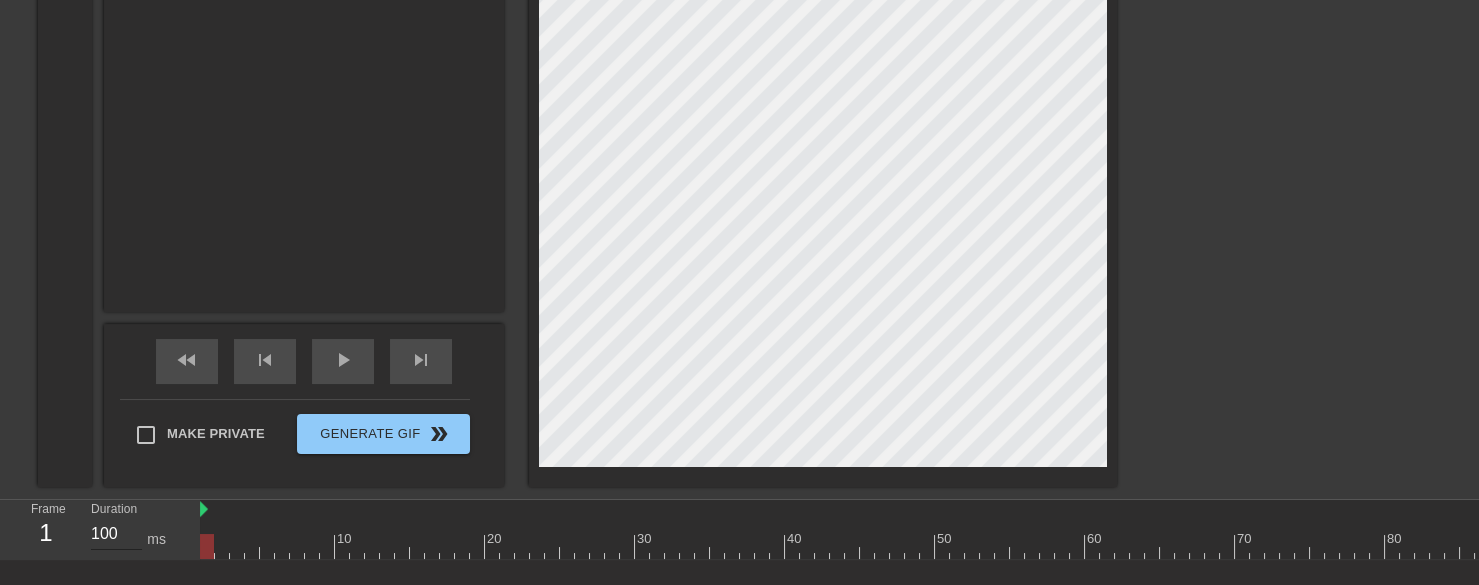 drag, startPoint x: 199, startPoint y: 507, endPoint x: 114, endPoint y: 521, distance: 86.145226 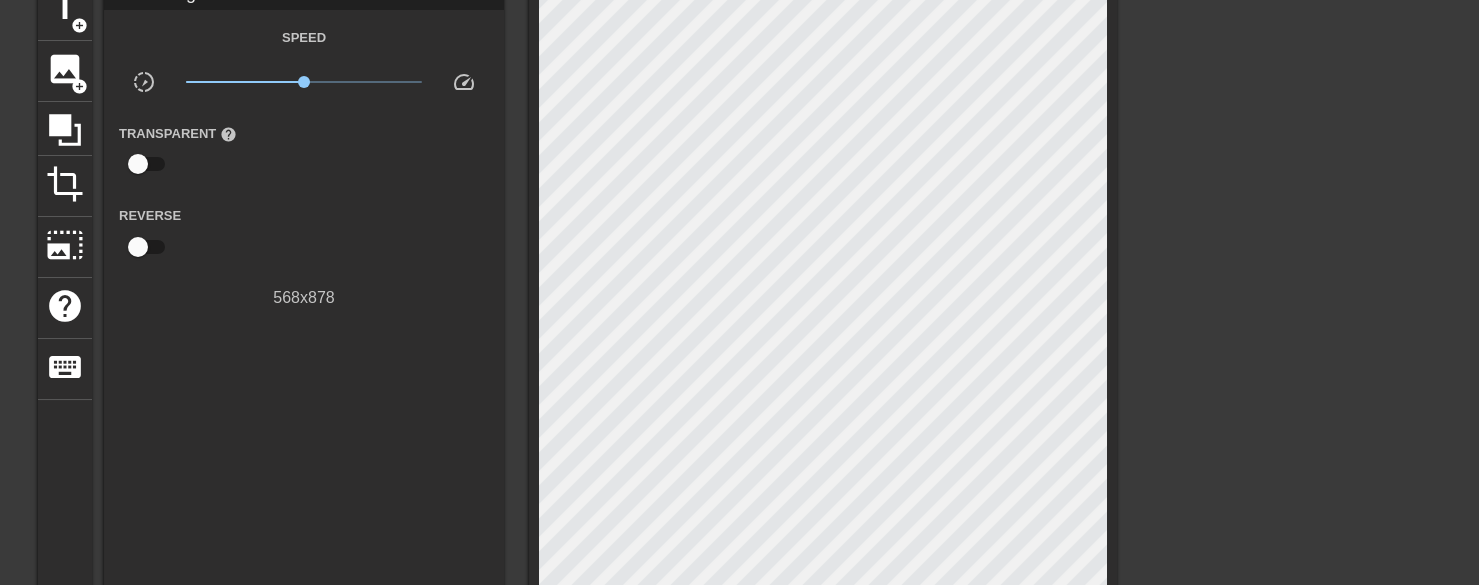 scroll, scrollTop: 50, scrollLeft: 0, axis: vertical 